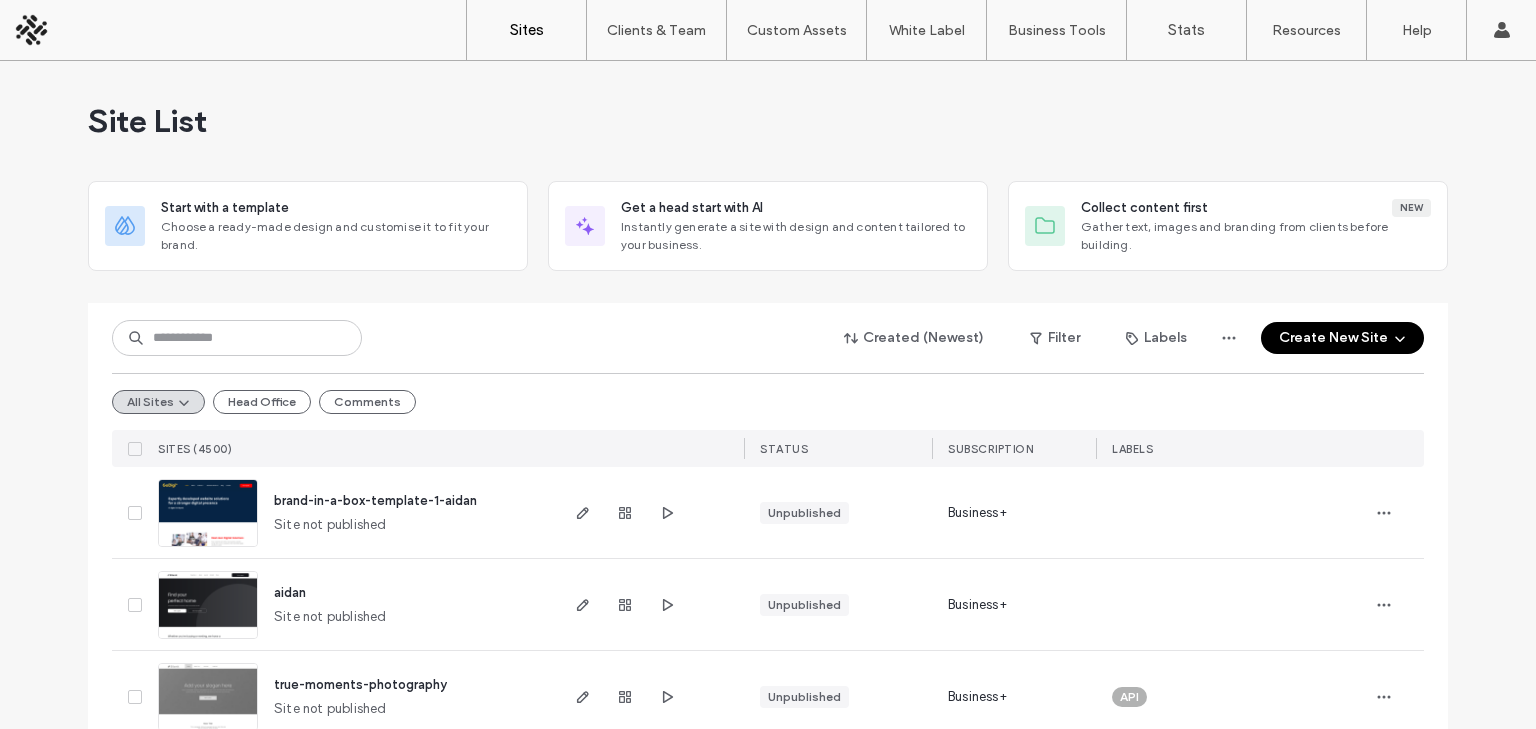 scroll, scrollTop: 0, scrollLeft: 0, axis: both 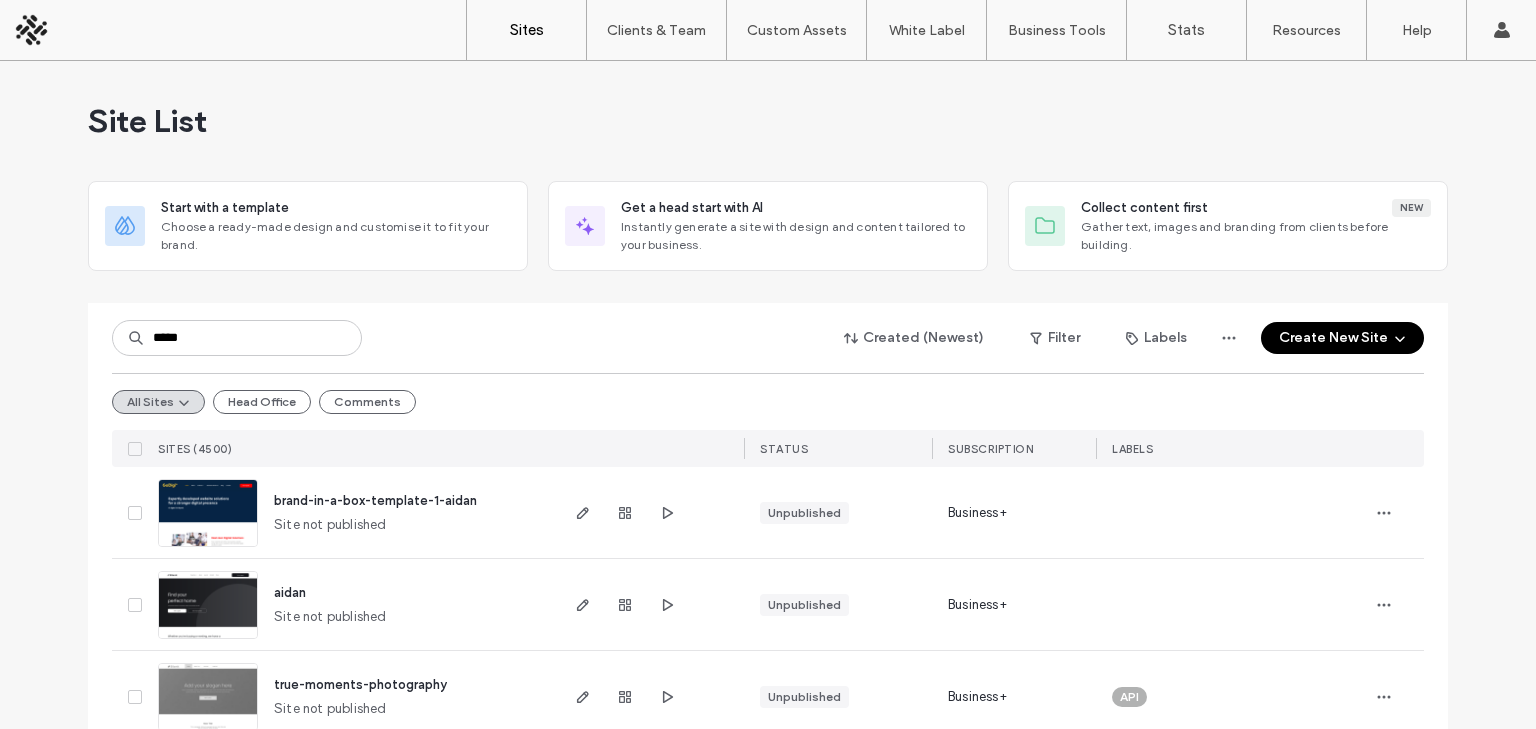 type on "*****" 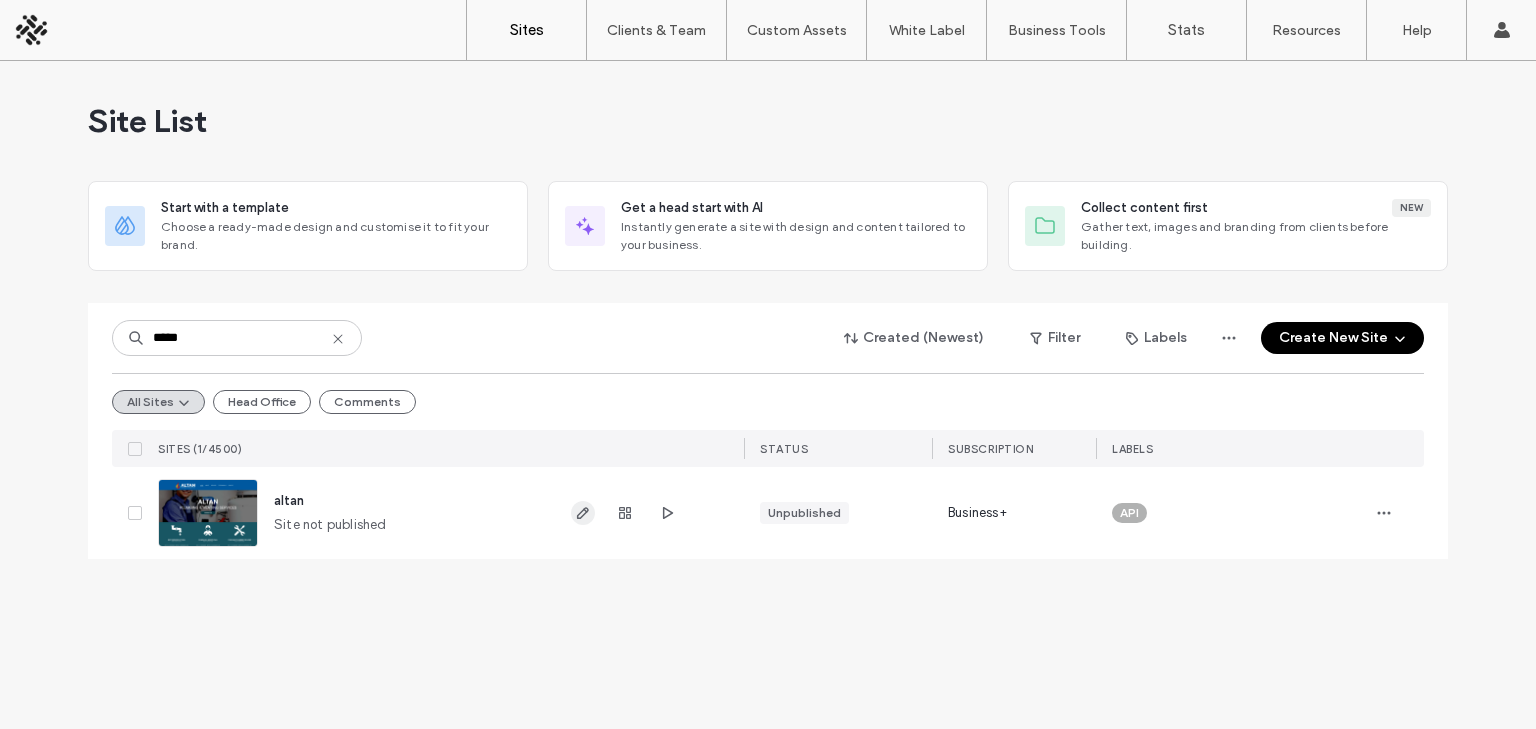 click 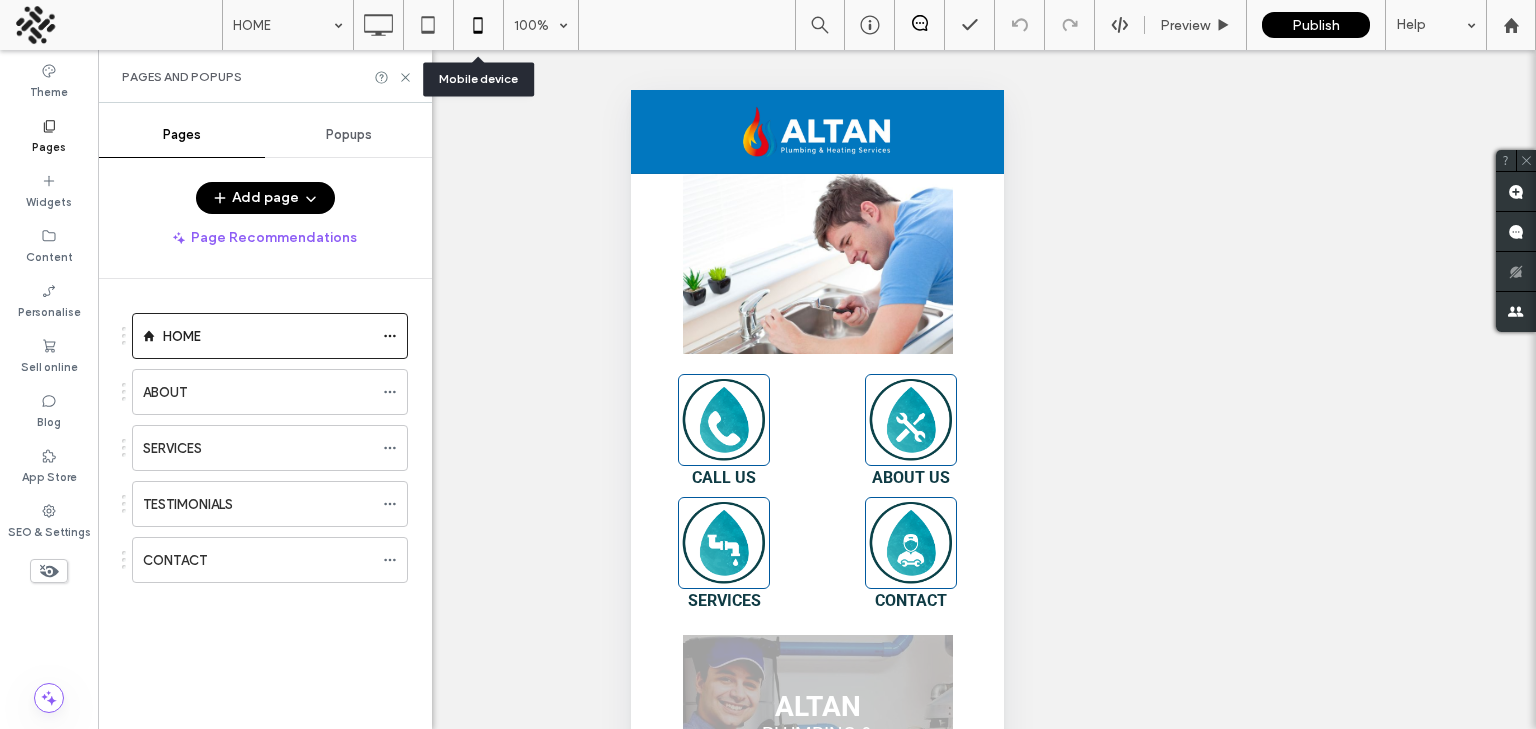 scroll, scrollTop: 0, scrollLeft: 0, axis: both 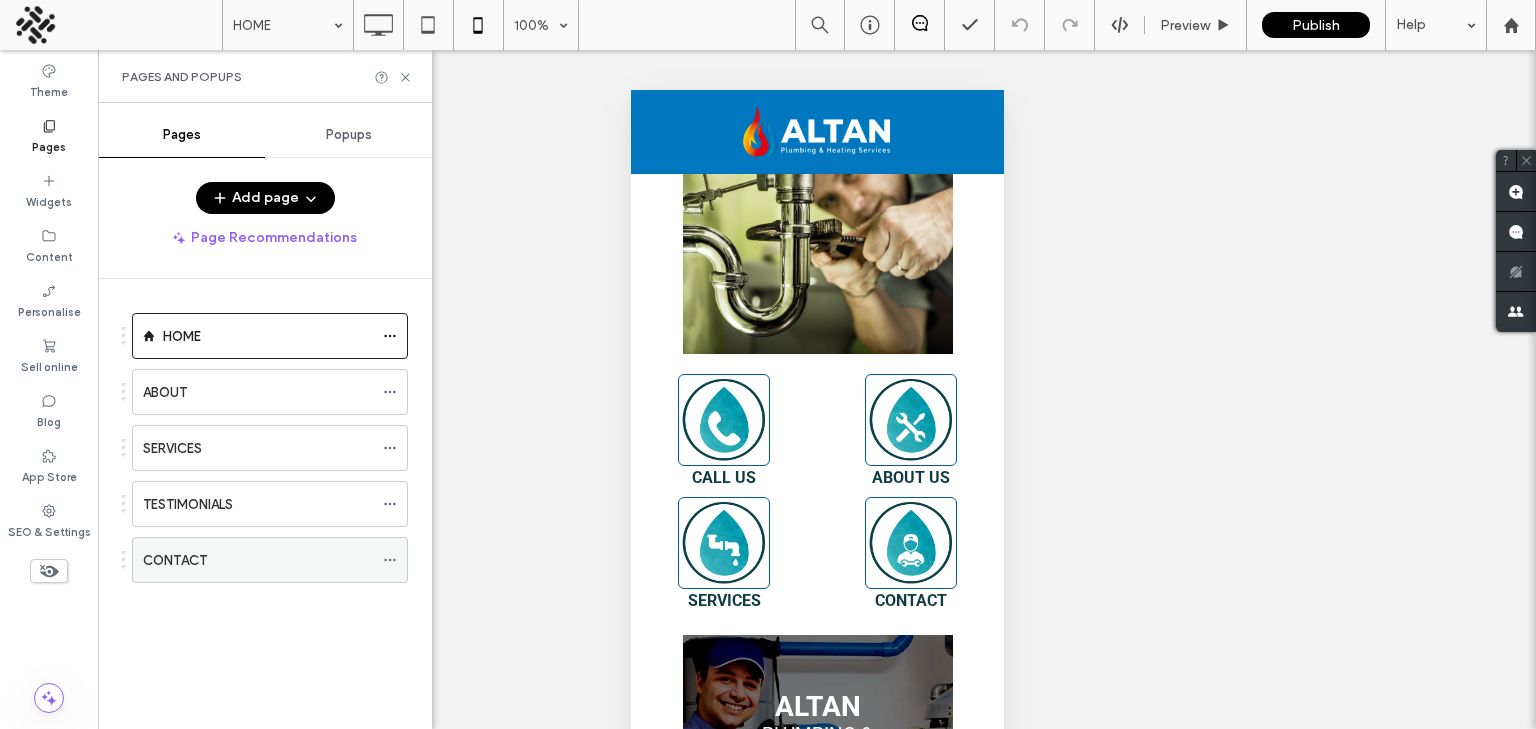 click on "CONTACT" at bounding box center (258, 560) 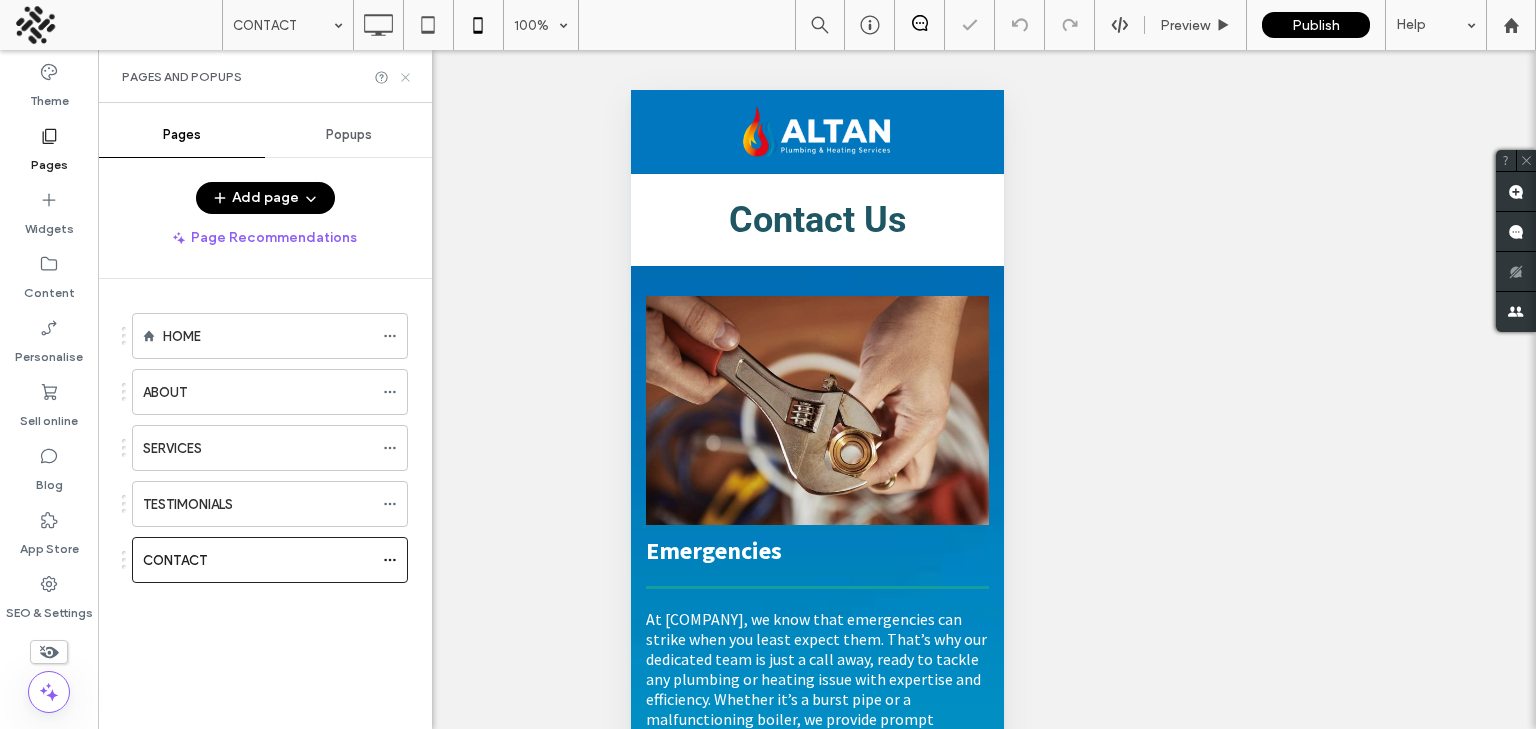 scroll, scrollTop: 0, scrollLeft: 0, axis: both 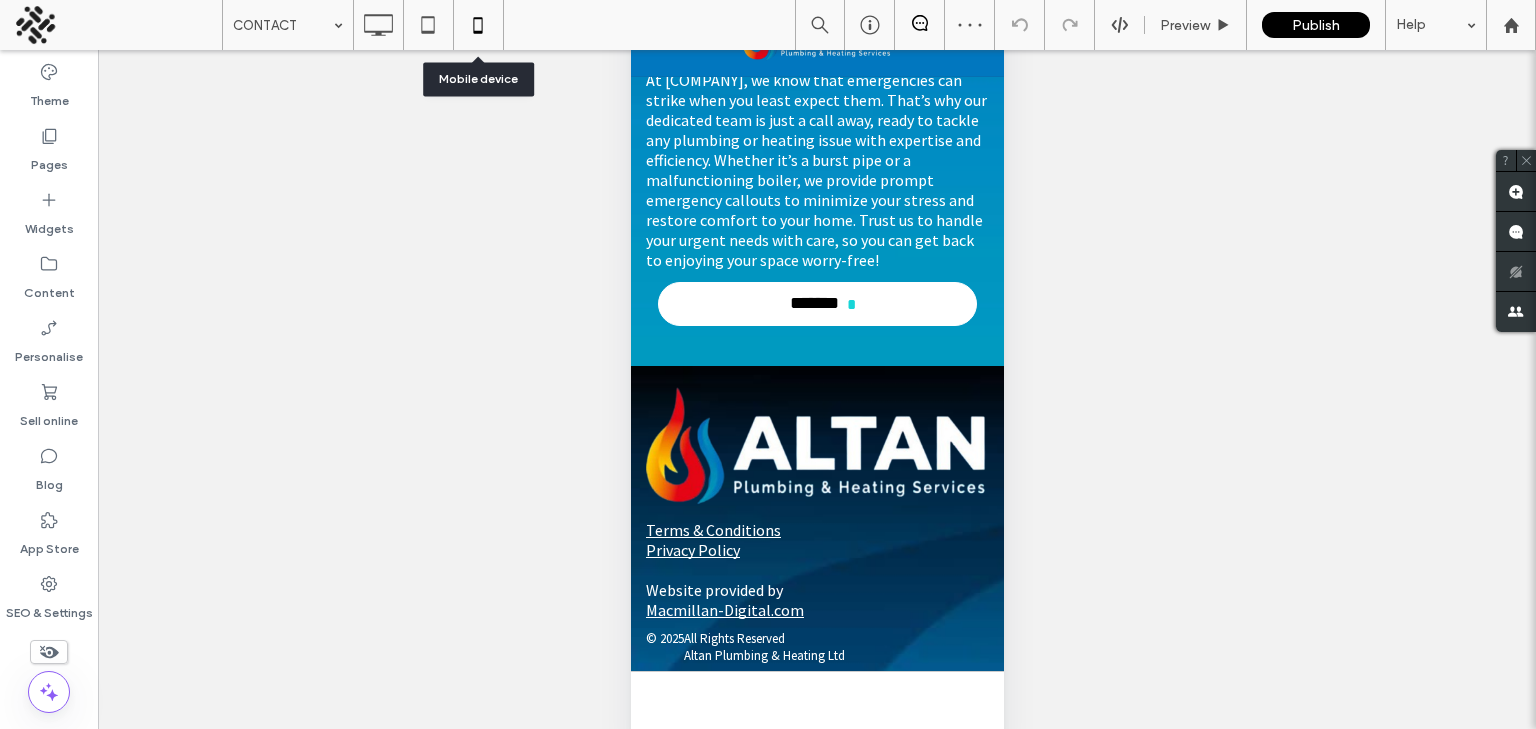click 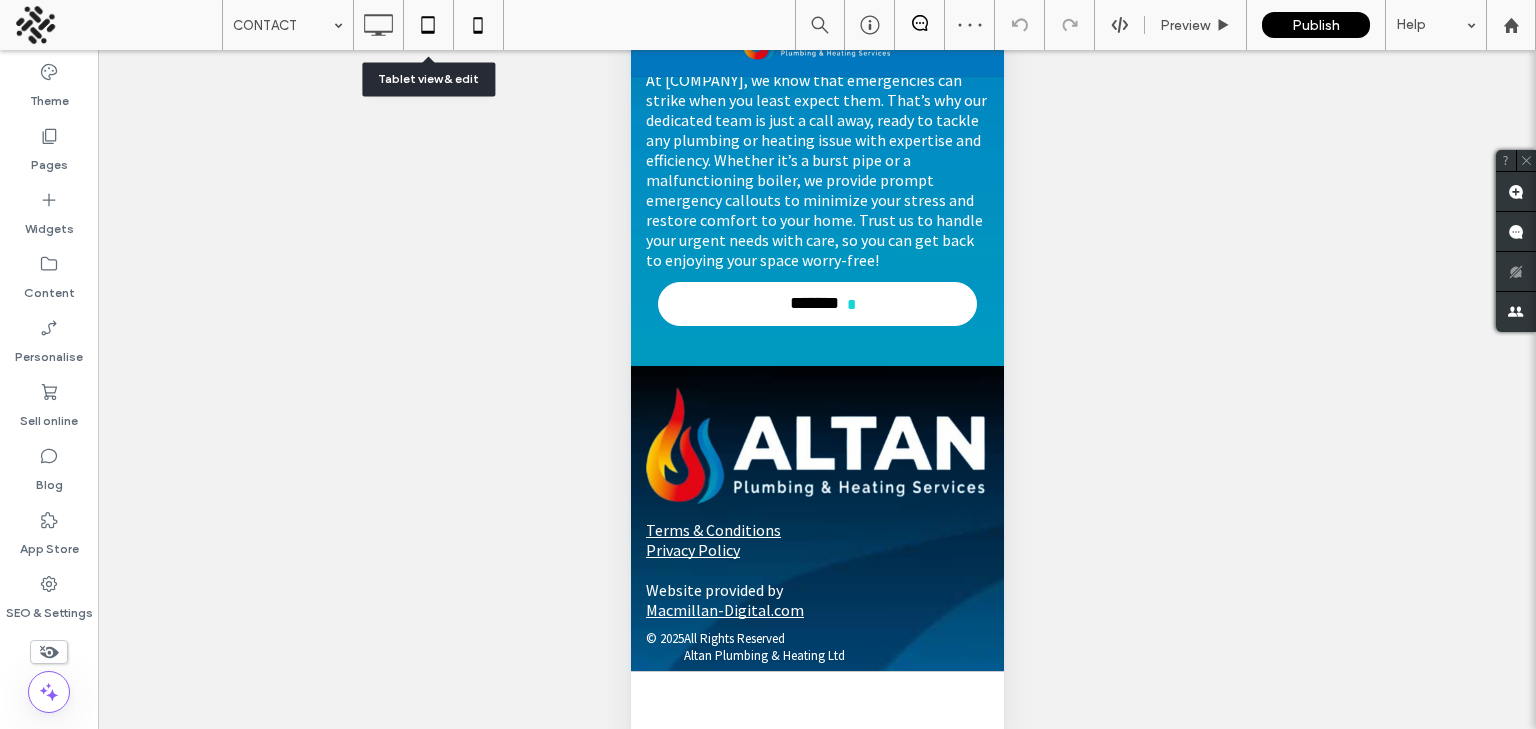 click 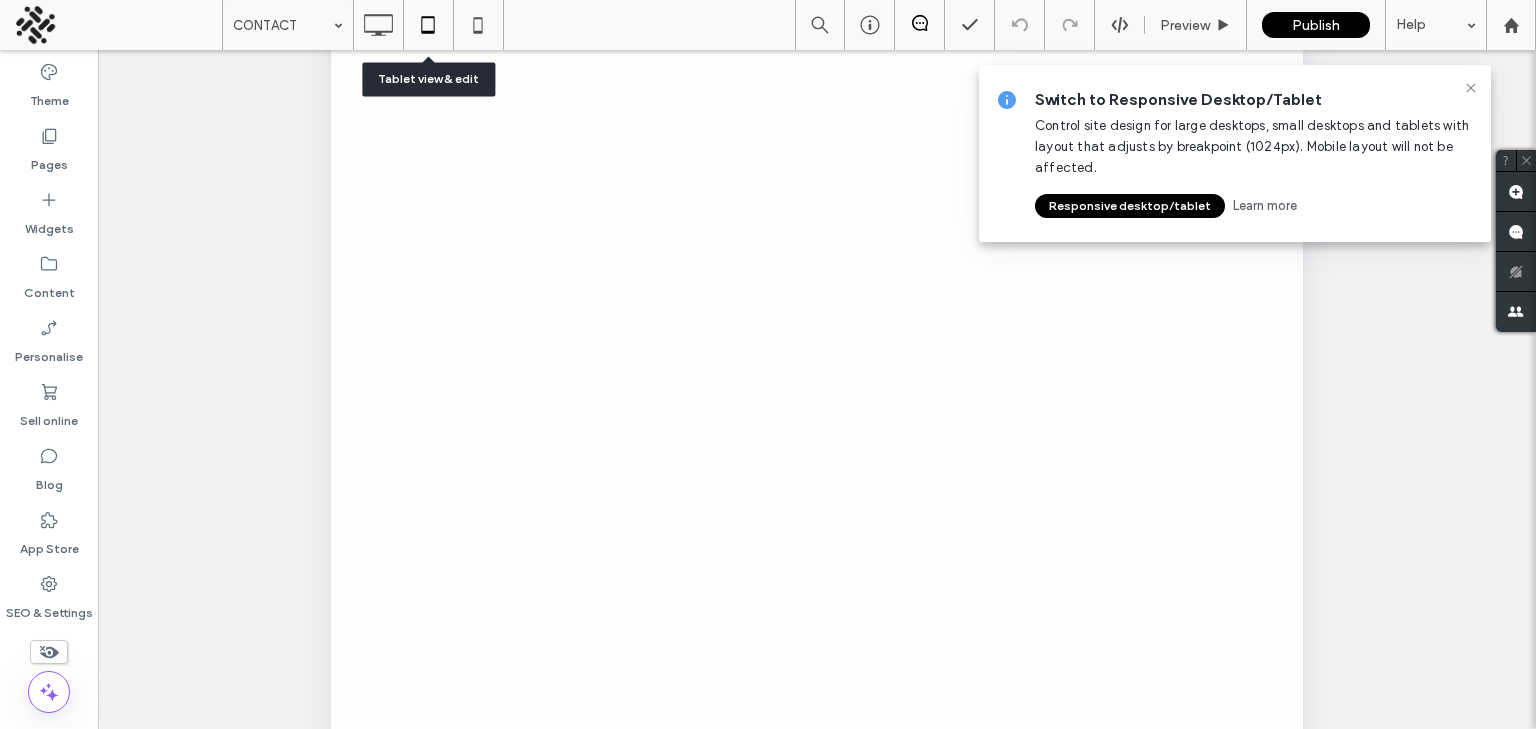 scroll, scrollTop: 0, scrollLeft: 0, axis: both 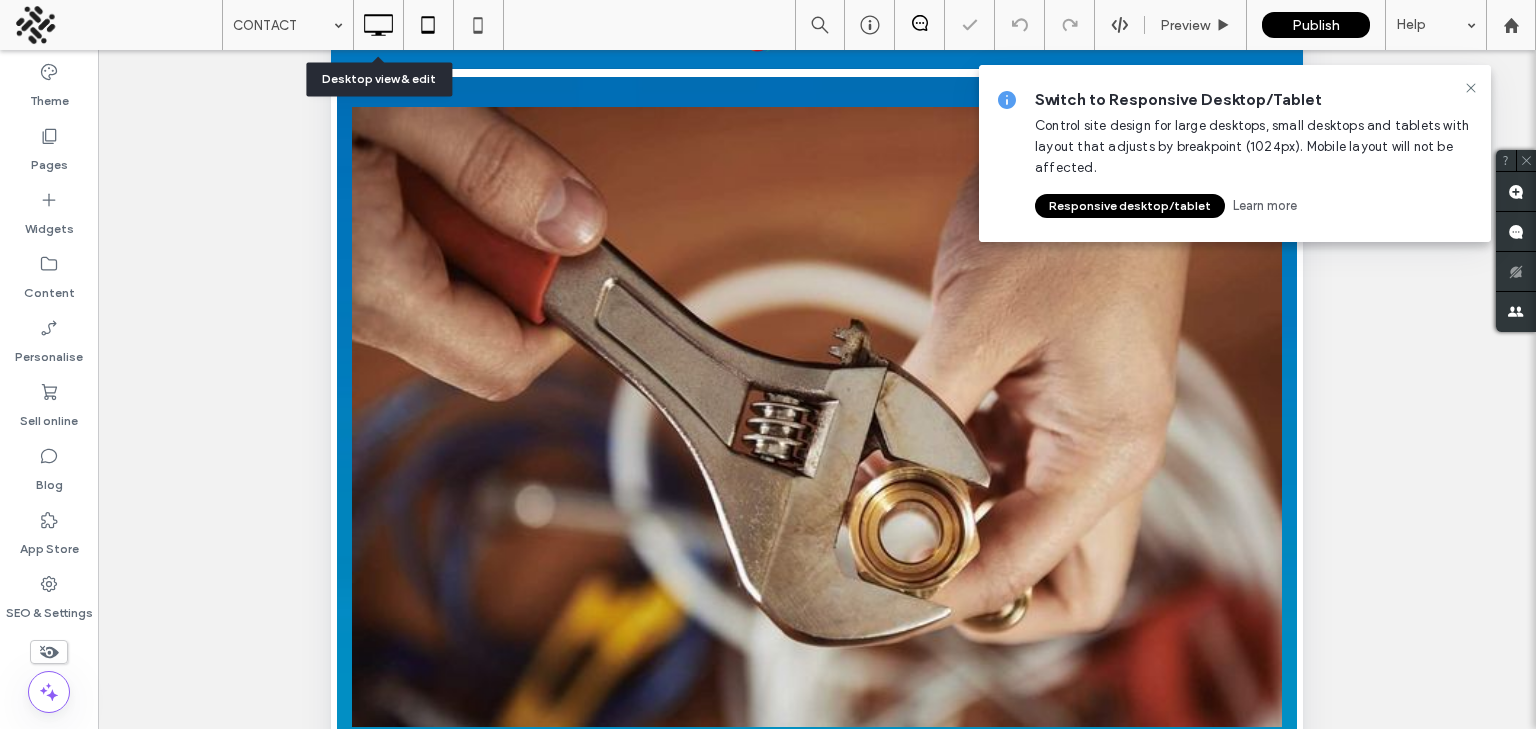 click 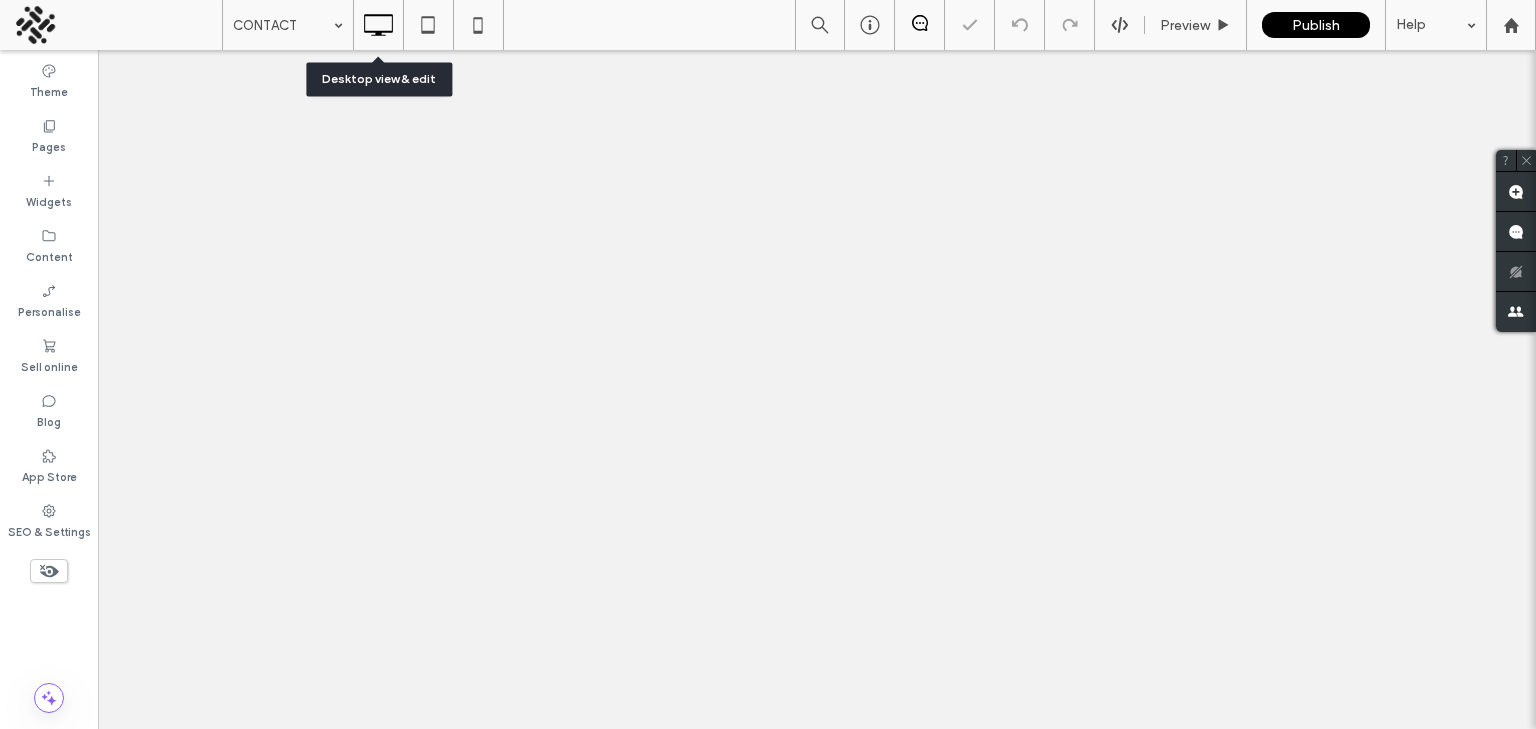 scroll, scrollTop: 0, scrollLeft: 0, axis: both 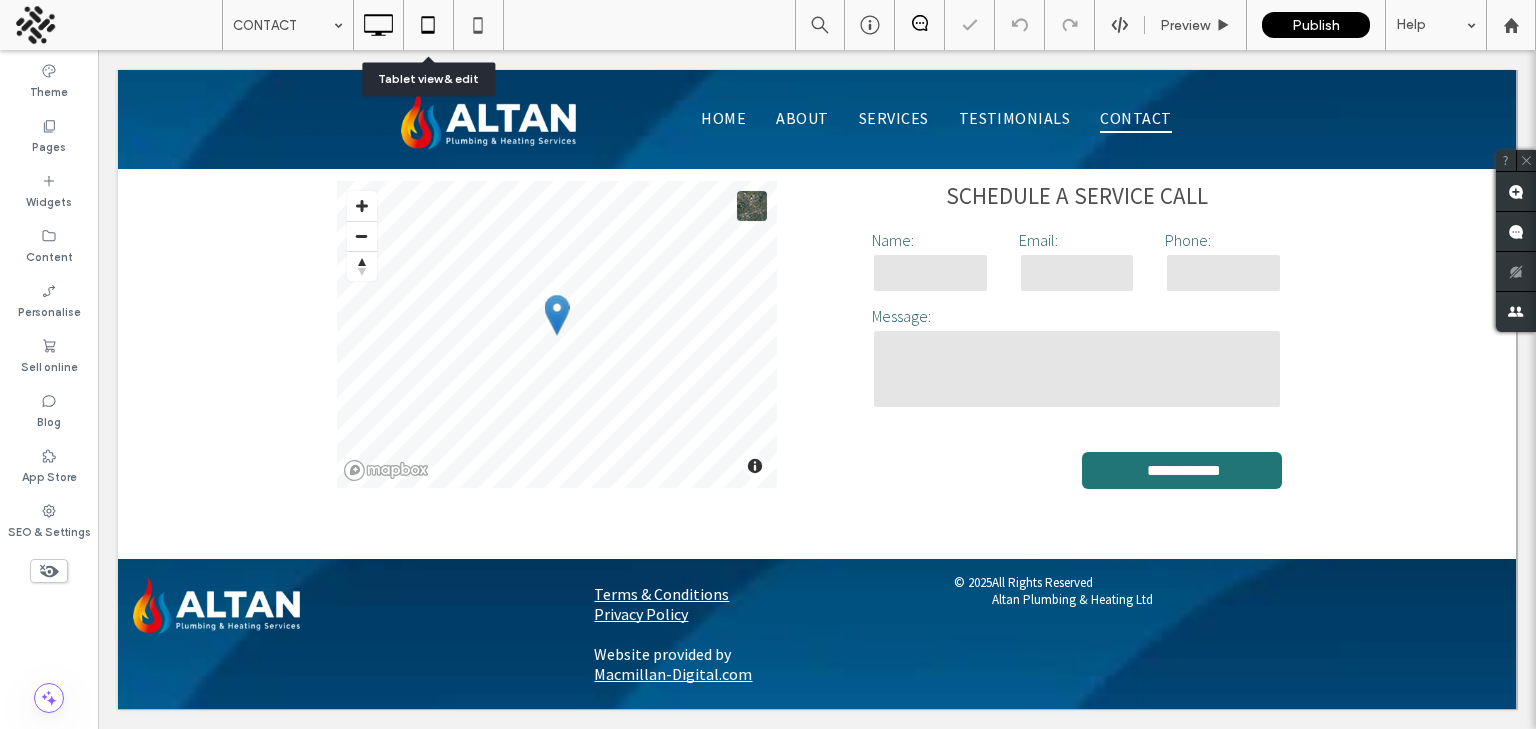 click 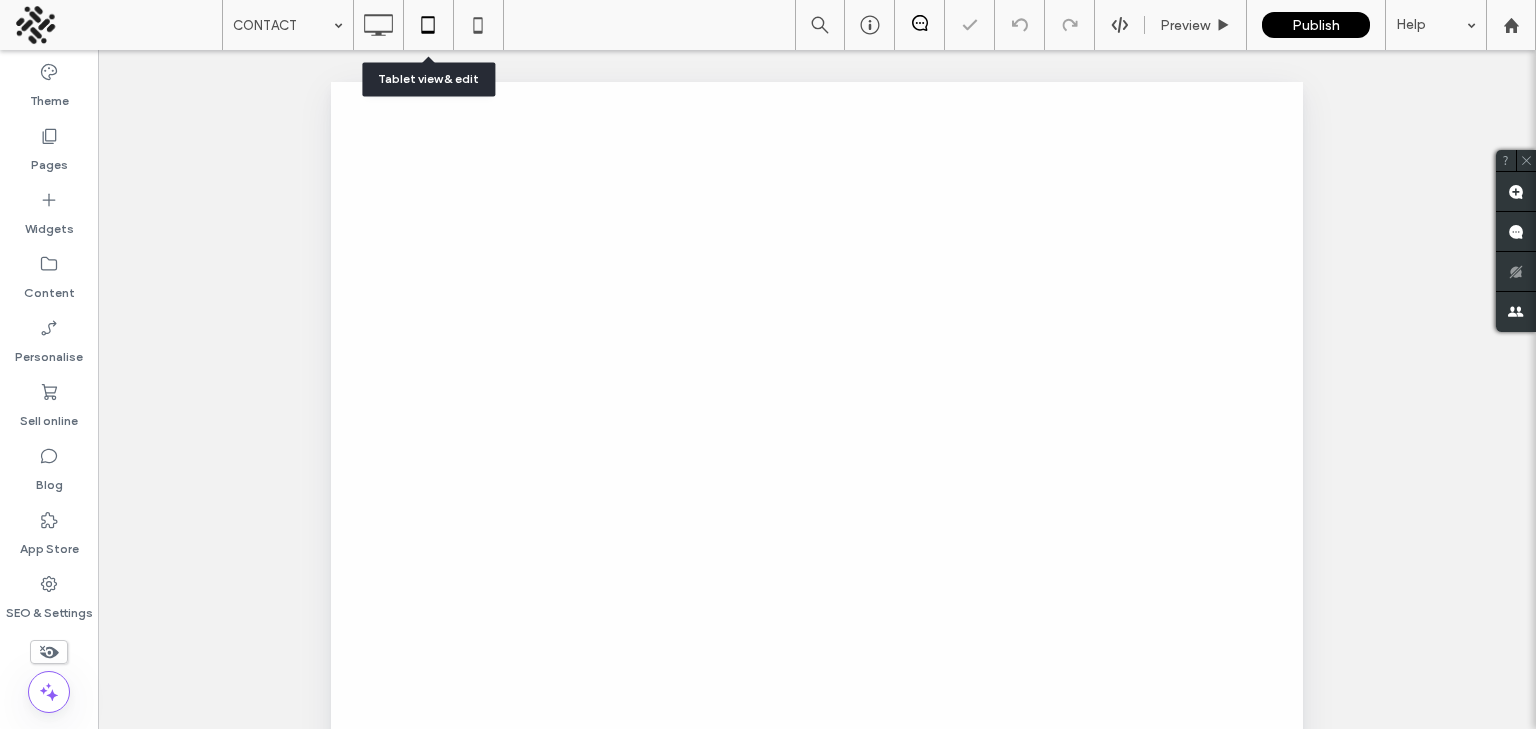scroll, scrollTop: 0, scrollLeft: 0, axis: both 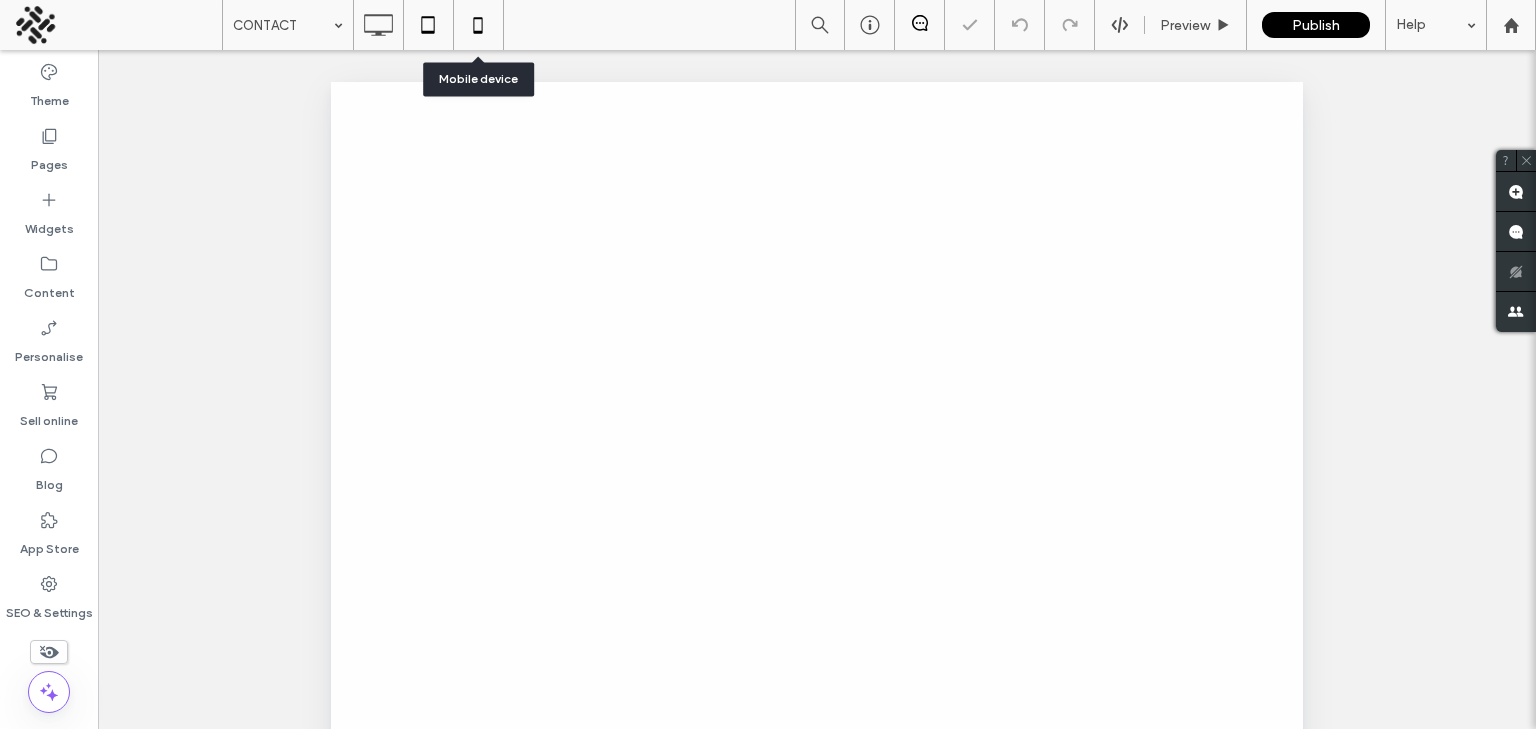 click 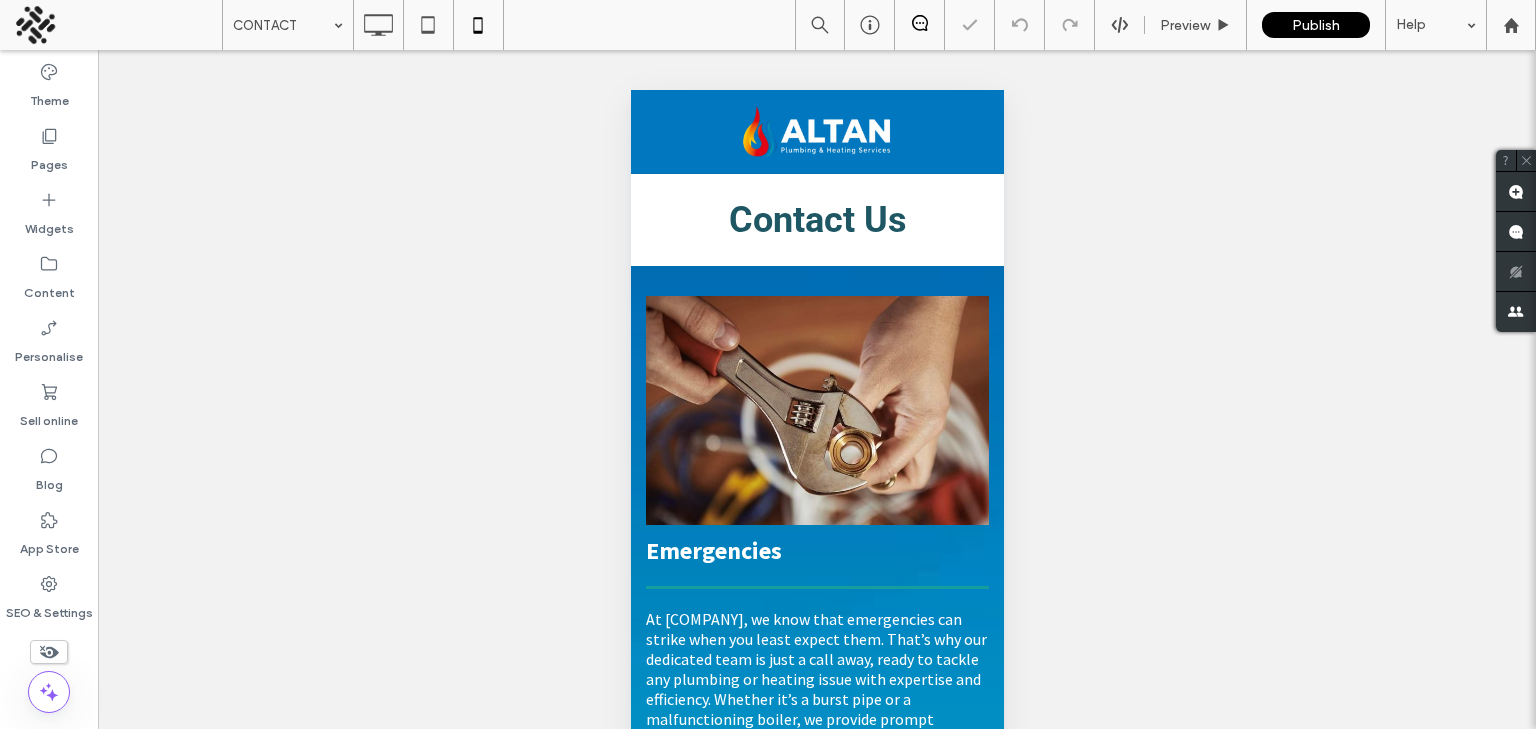 scroll, scrollTop: 0, scrollLeft: 0, axis: both 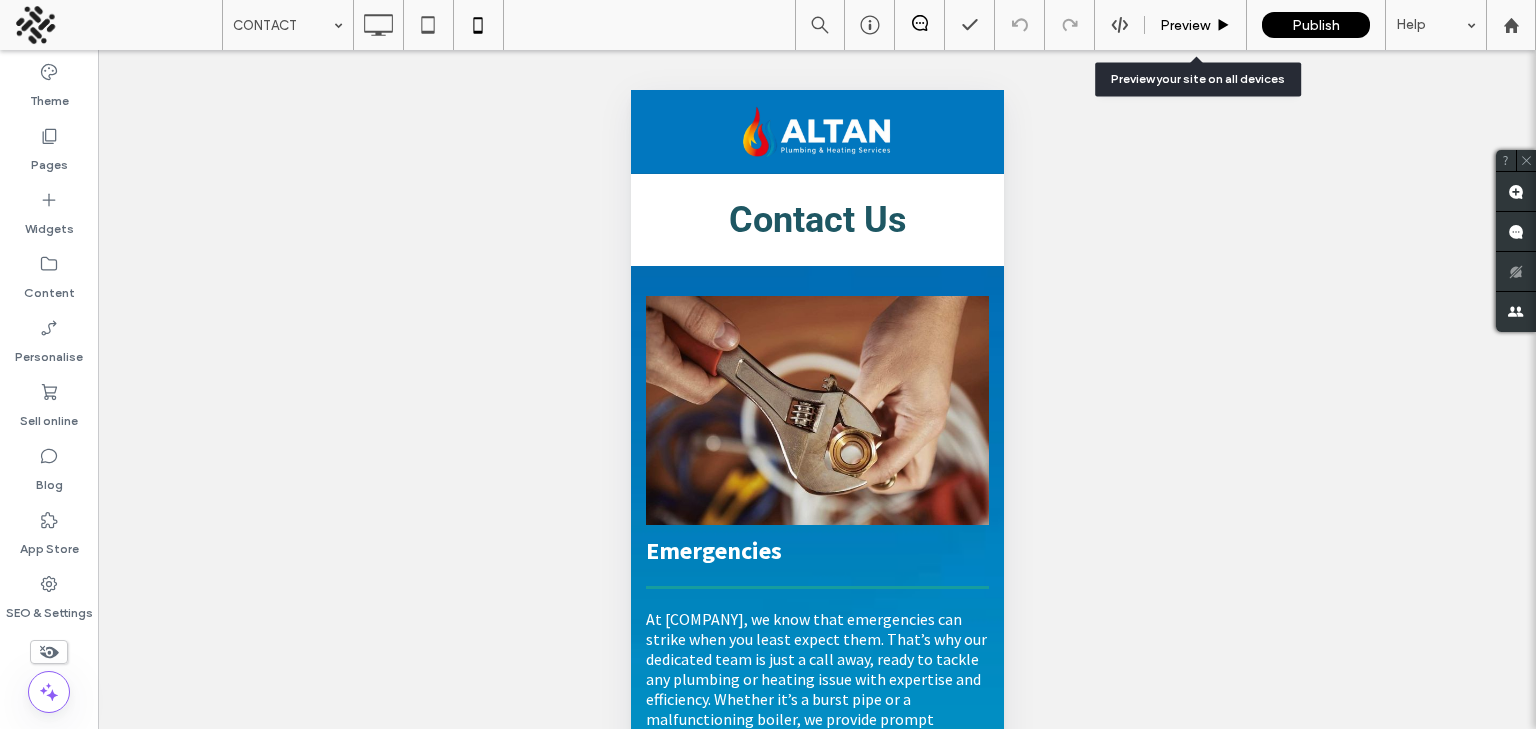 click on "Preview" at bounding box center (1196, 25) 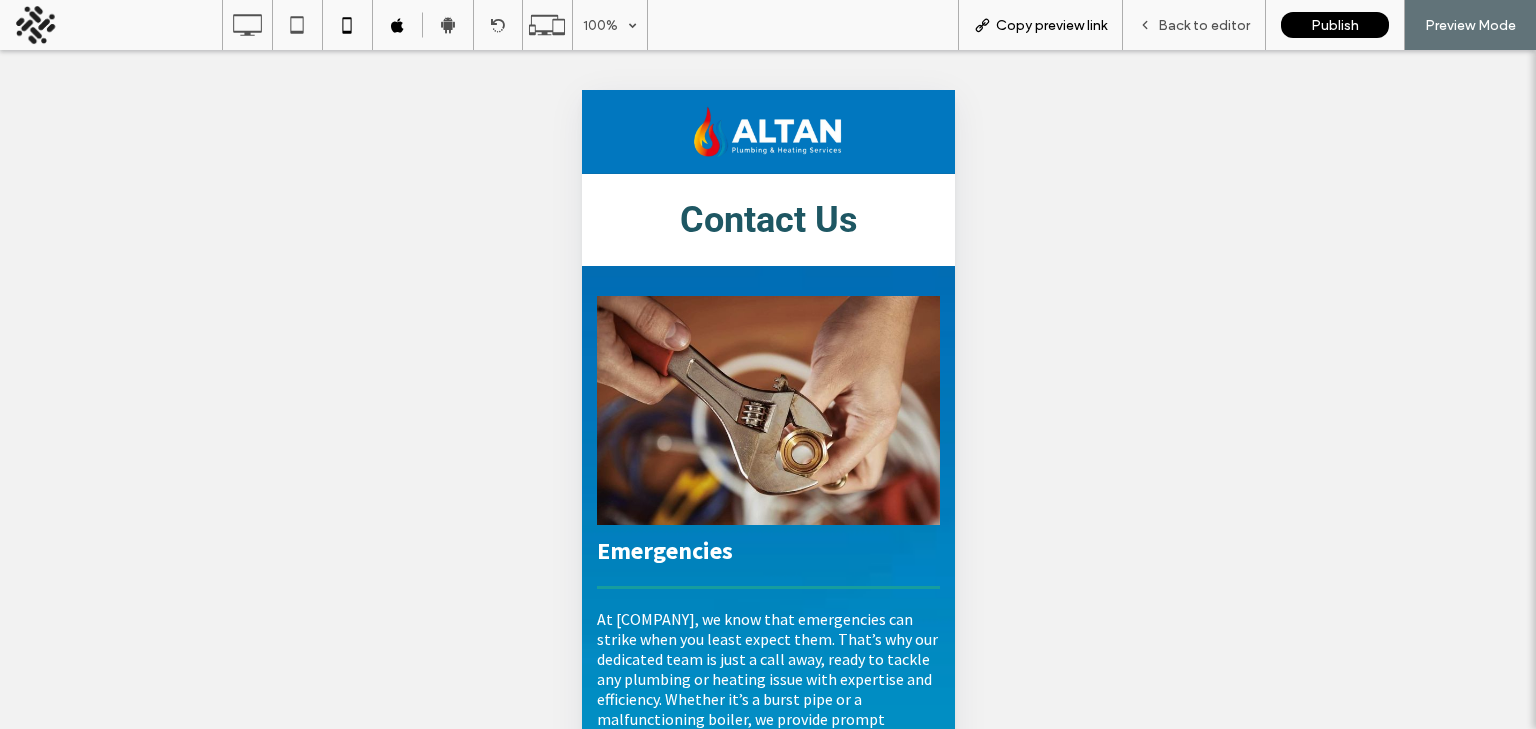 click on "Copy preview link" at bounding box center (1051, 25) 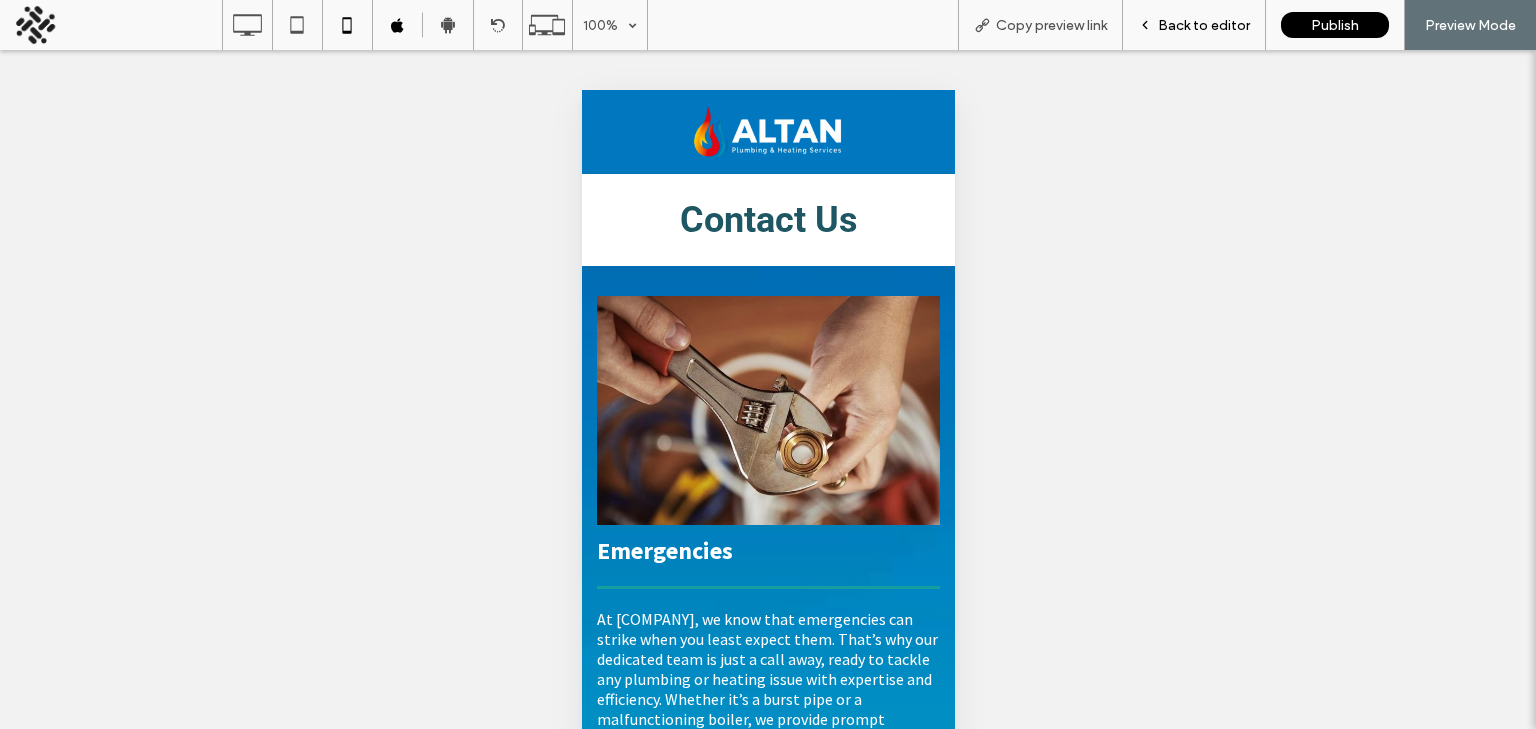 click on "Back to editor" at bounding box center [1204, 25] 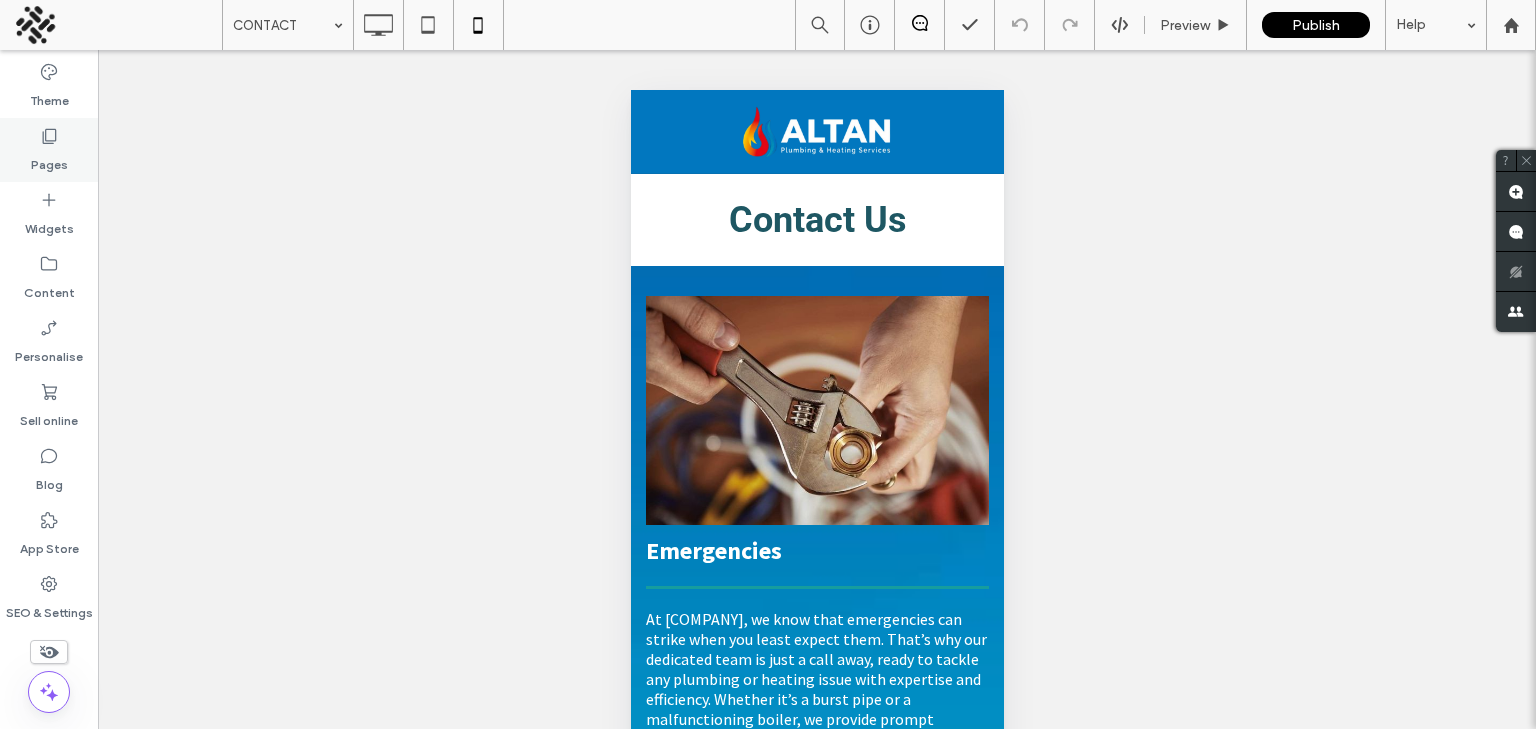 click on "Pages" at bounding box center (49, 150) 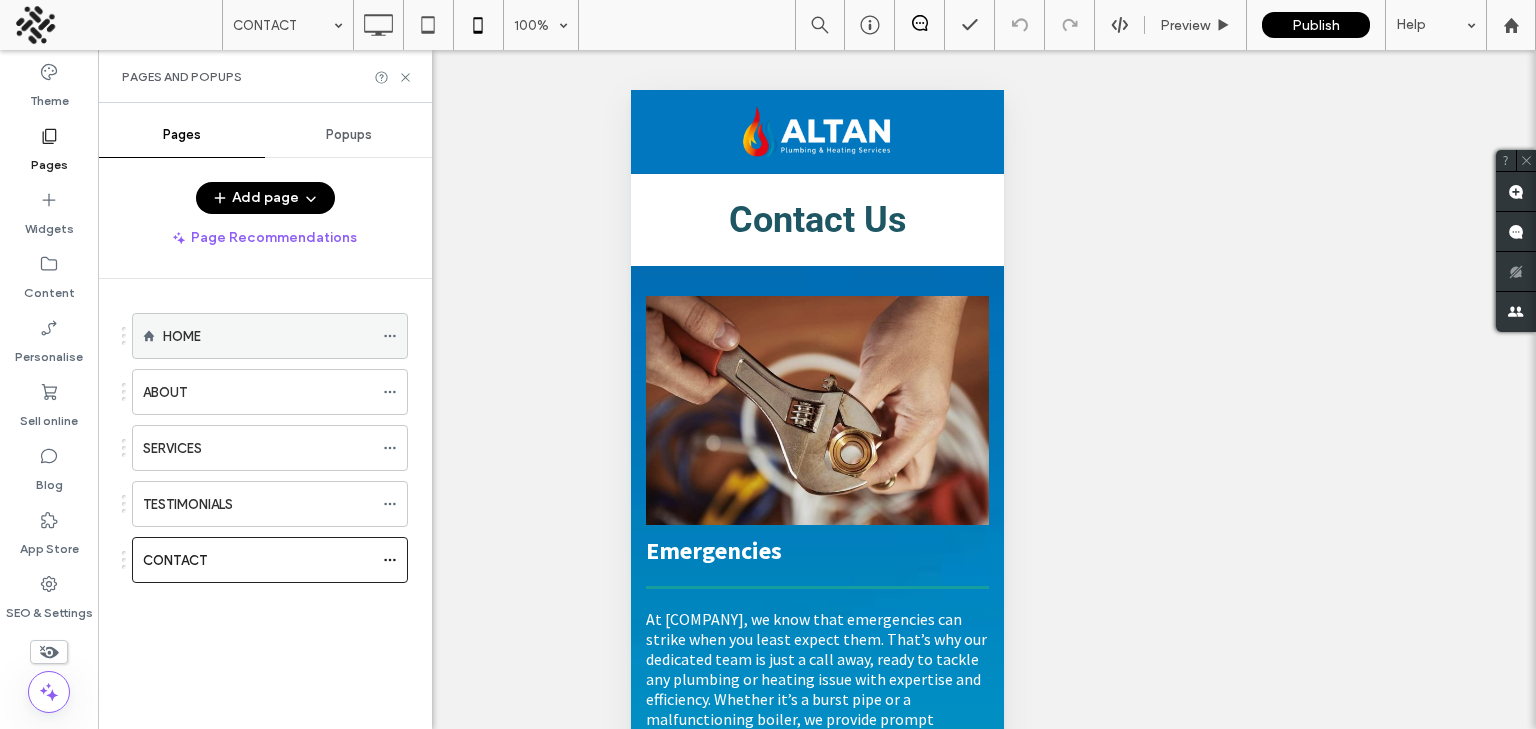 click on "HOME" at bounding box center [182, 336] 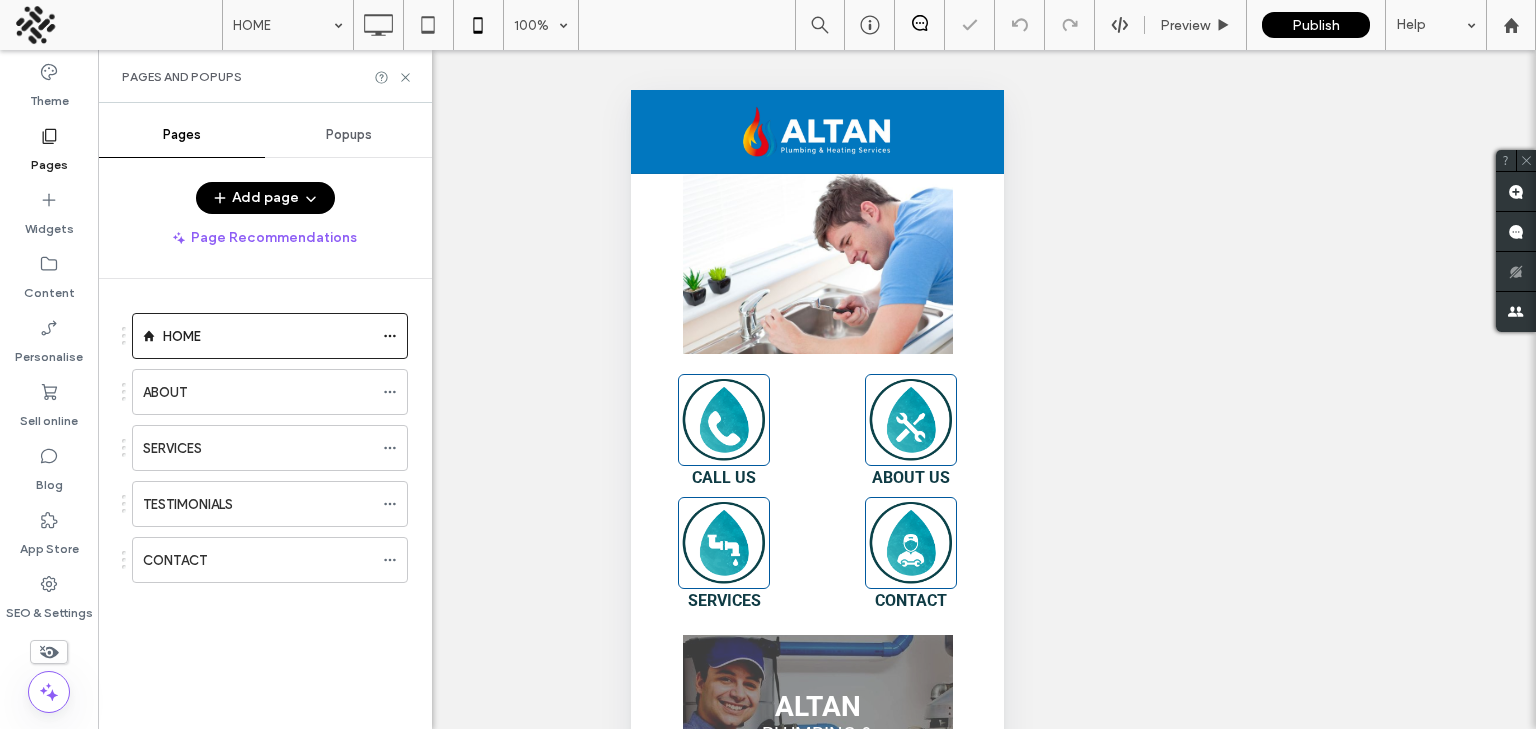 scroll, scrollTop: 0, scrollLeft: 0, axis: both 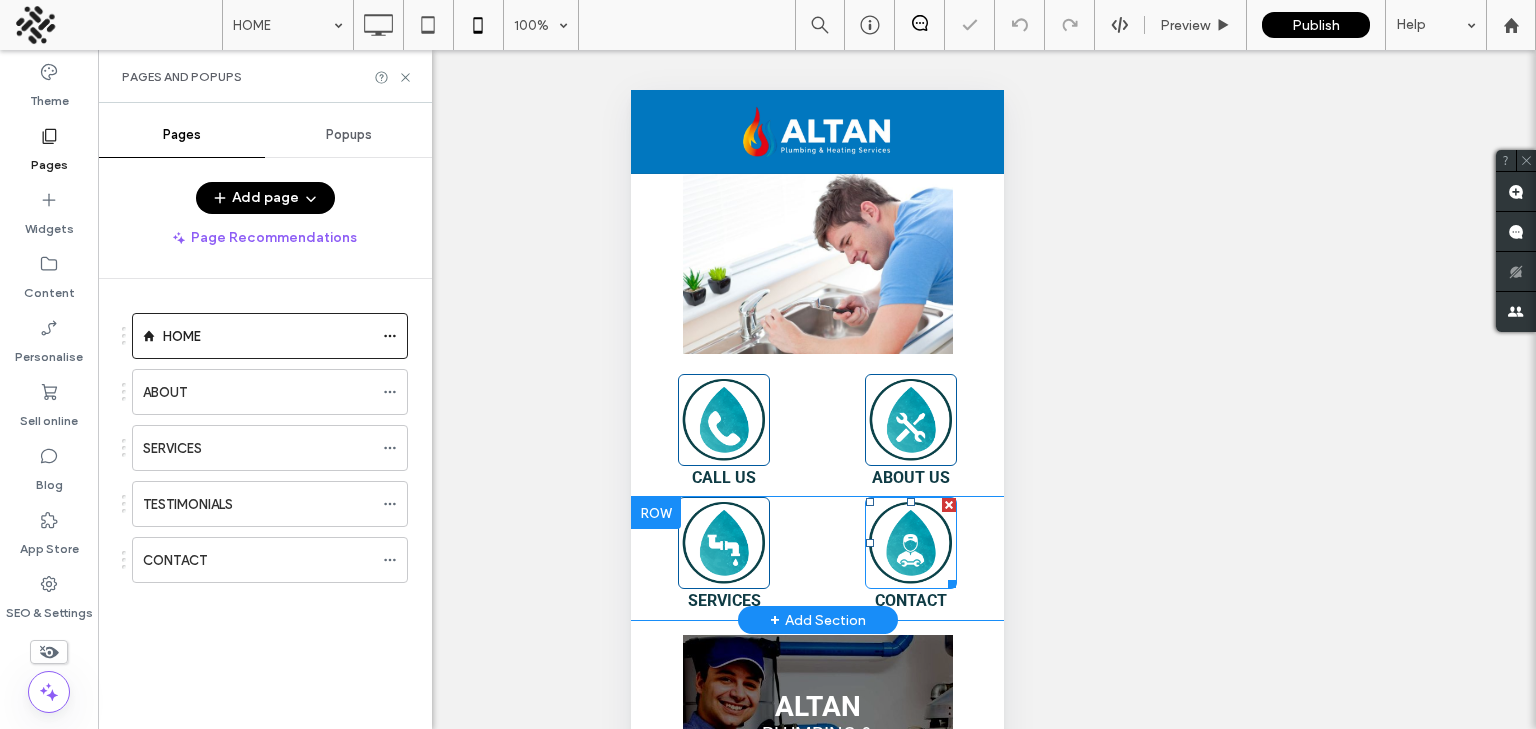 click on "New button" at bounding box center (910, 543) 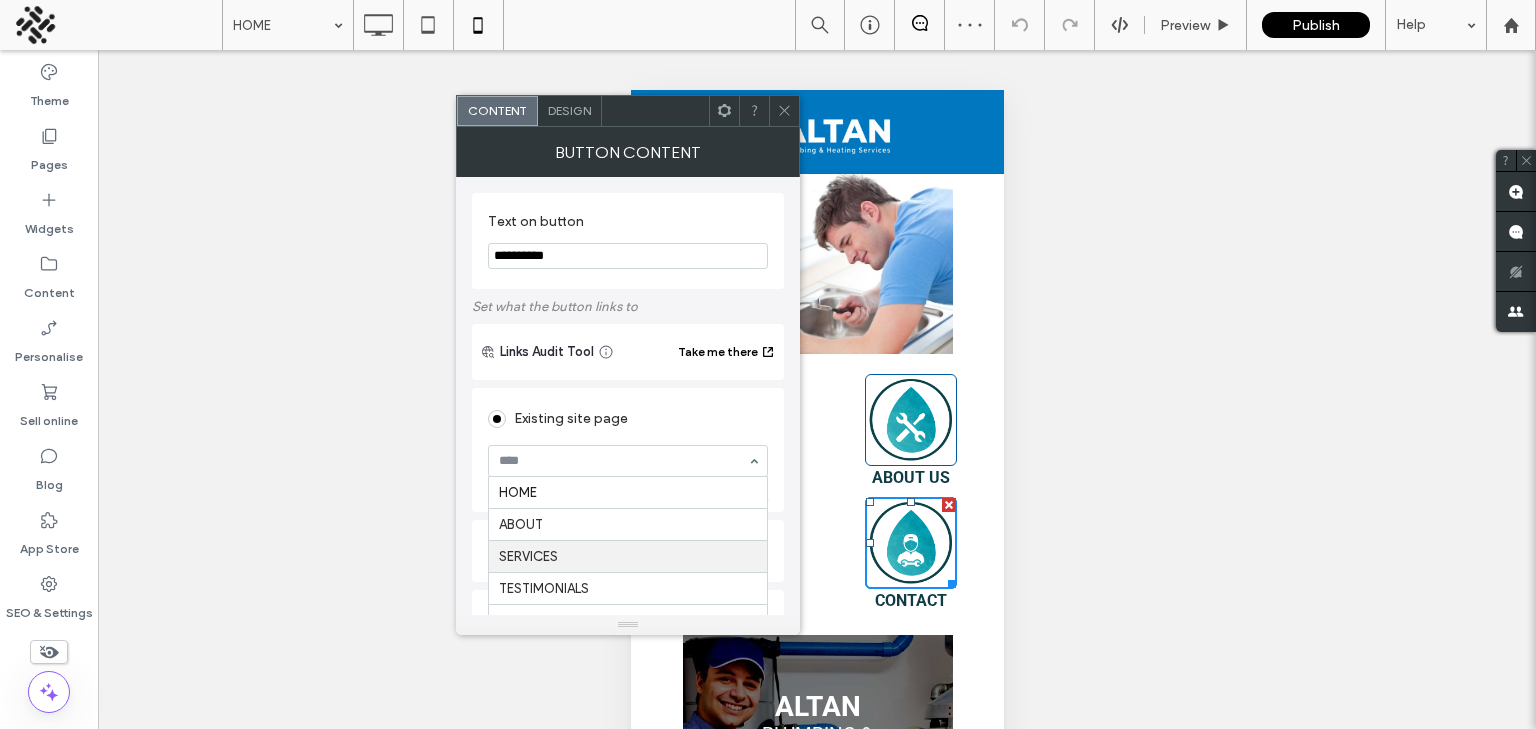 scroll, scrollTop: 192, scrollLeft: 0, axis: vertical 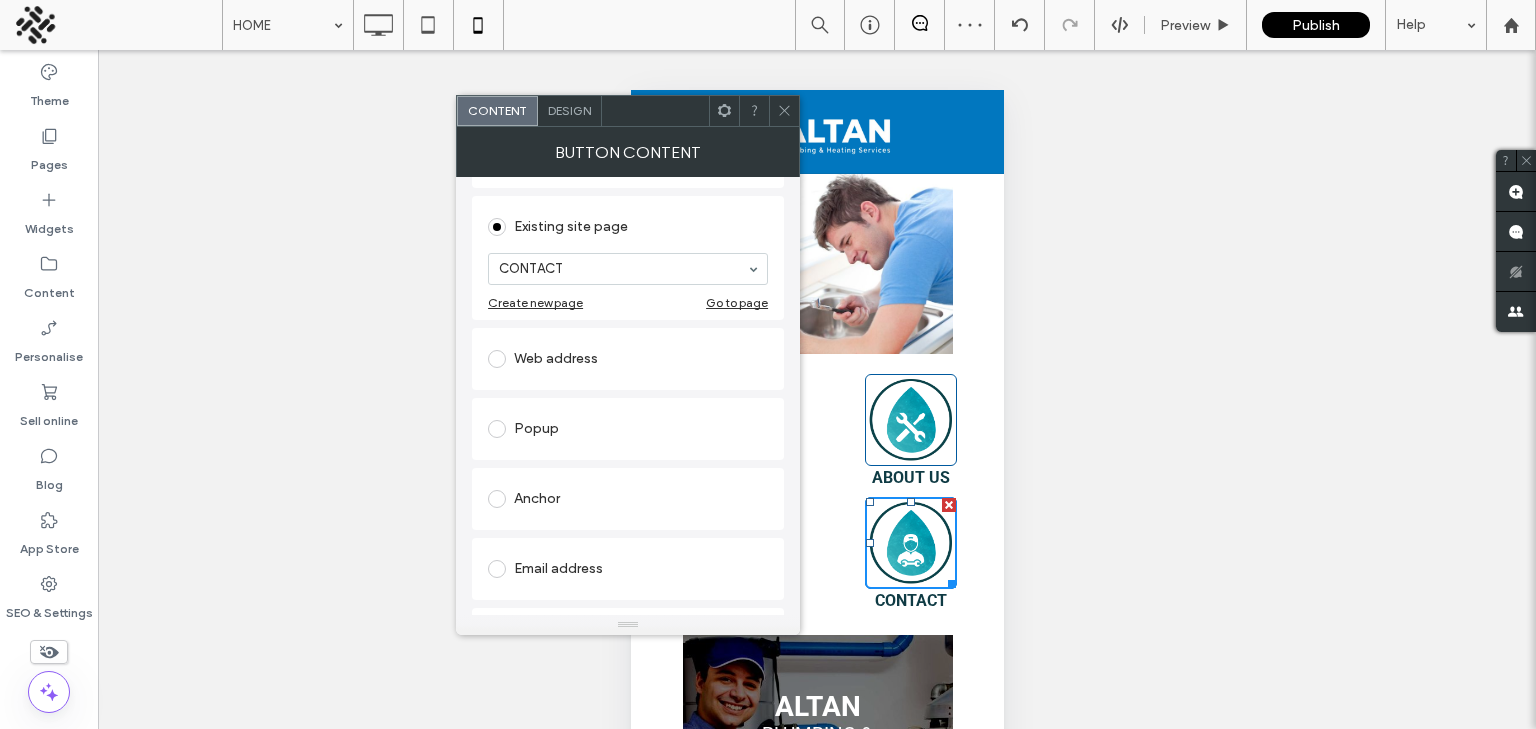 click 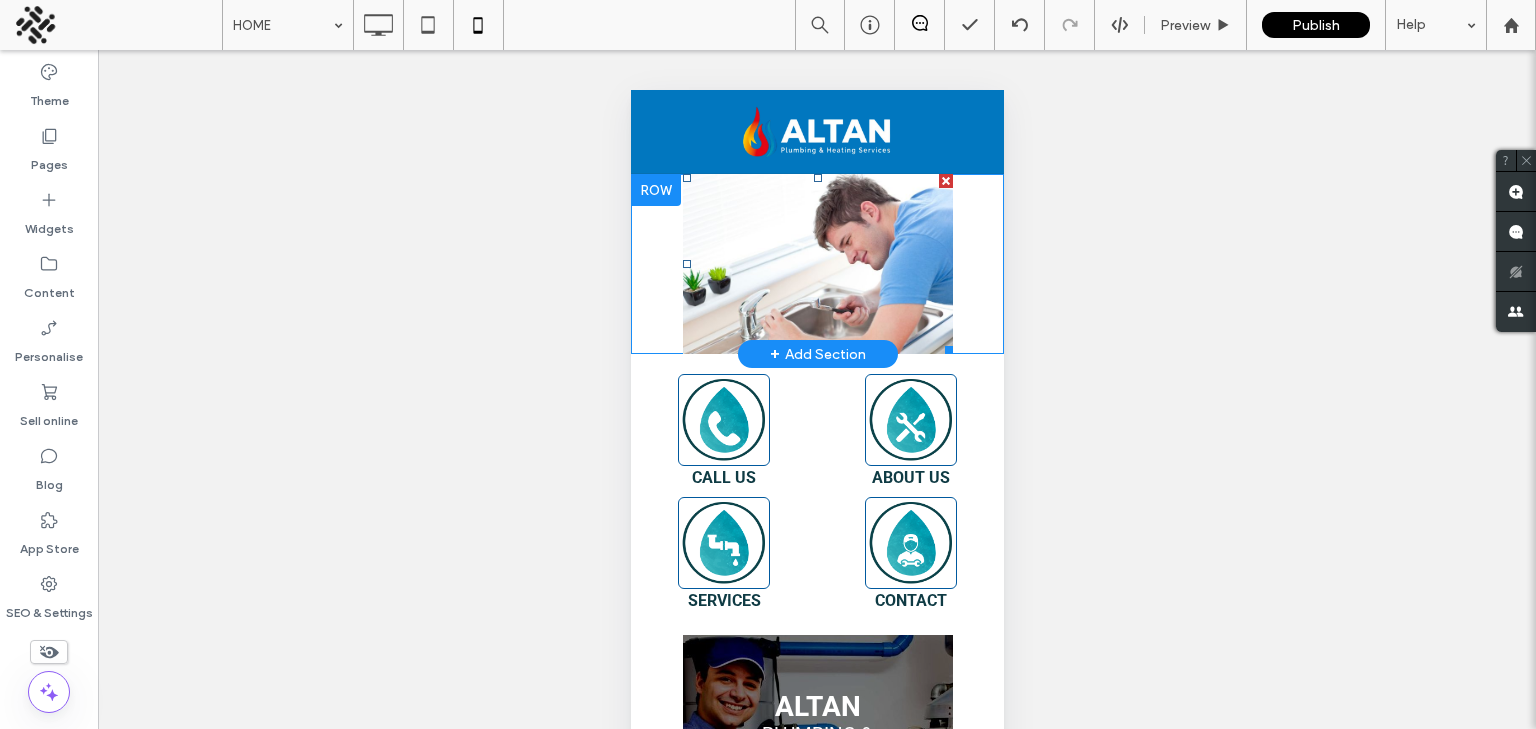 scroll, scrollTop: 344, scrollLeft: 0, axis: vertical 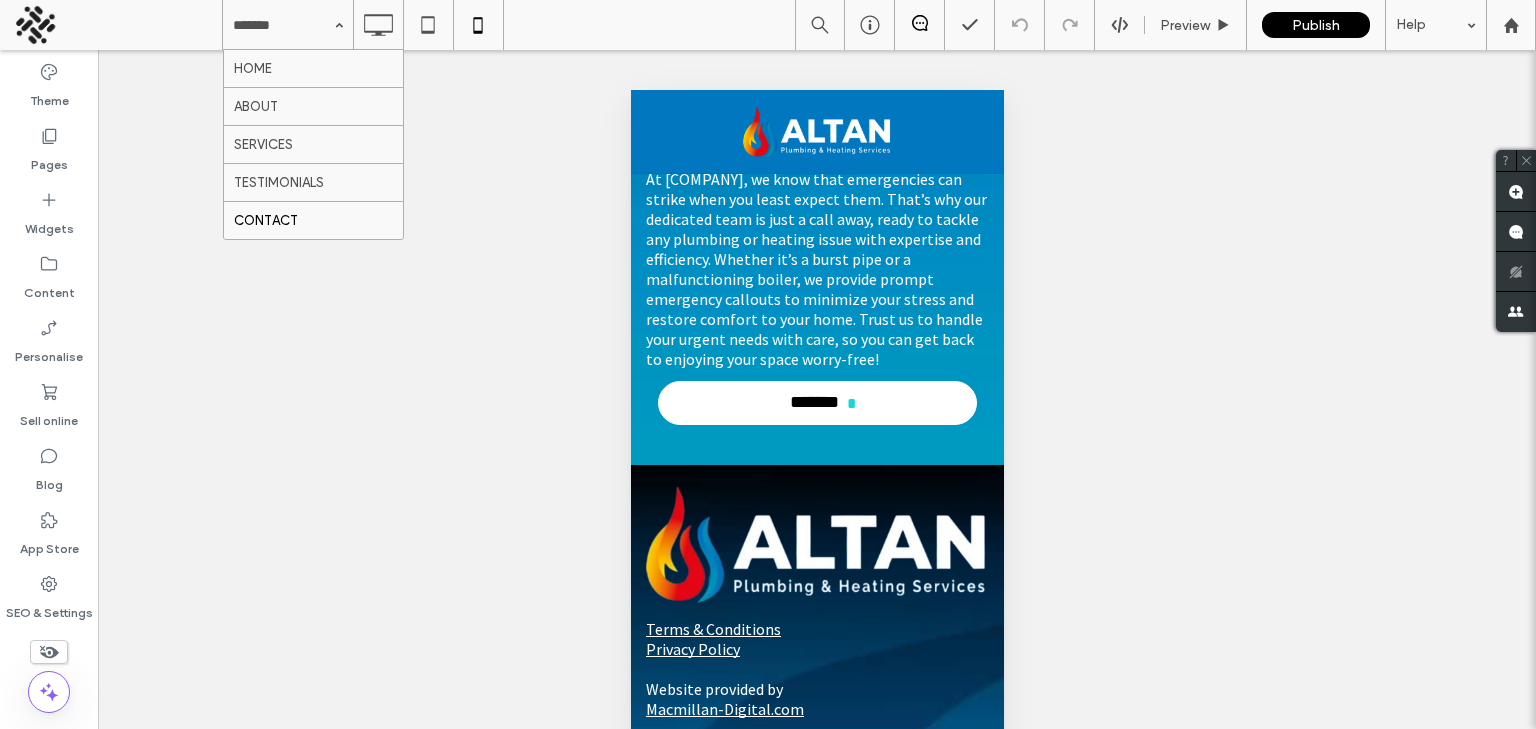 click at bounding box center [118, 25] 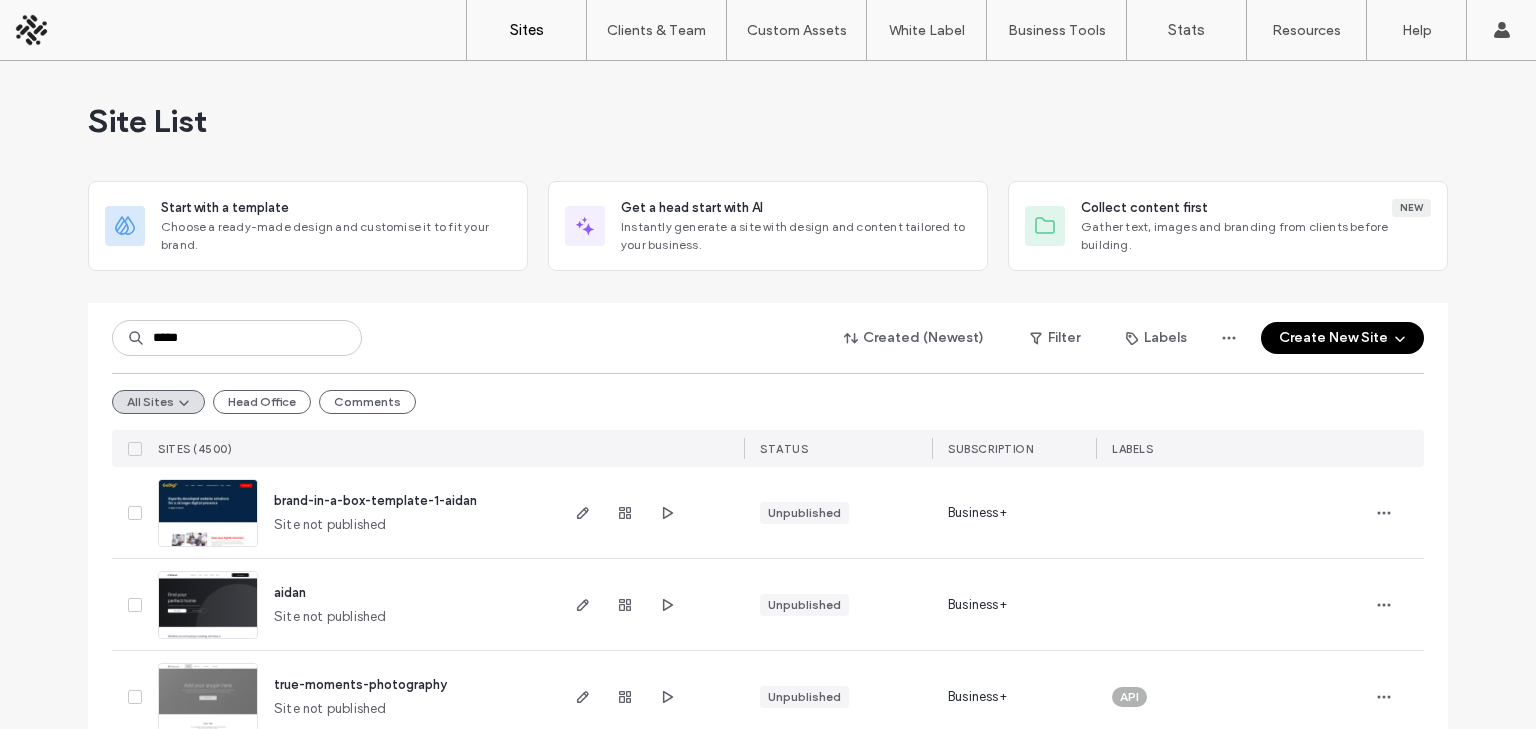 scroll, scrollTop: 0, scrollLeft: 0, axis: both 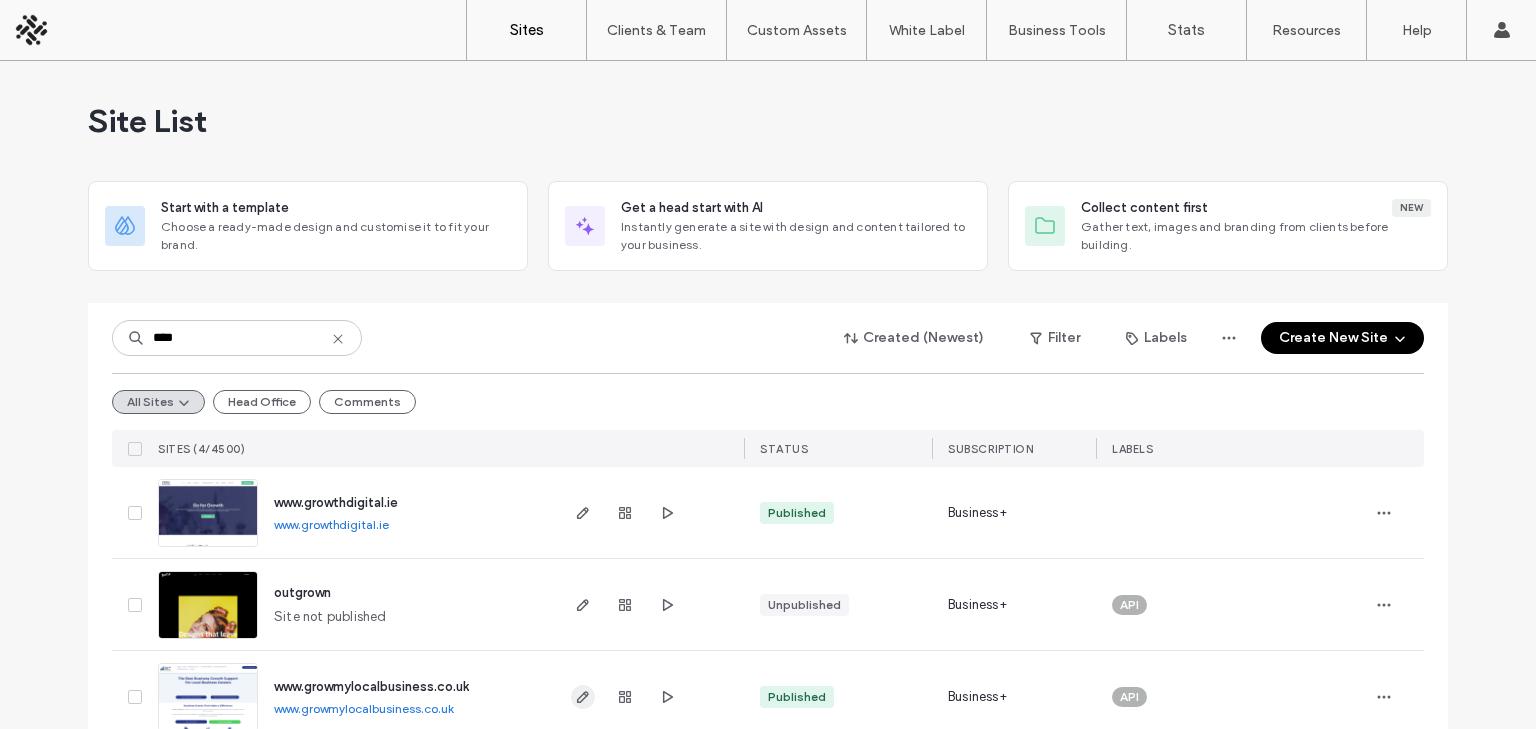 type on "****" 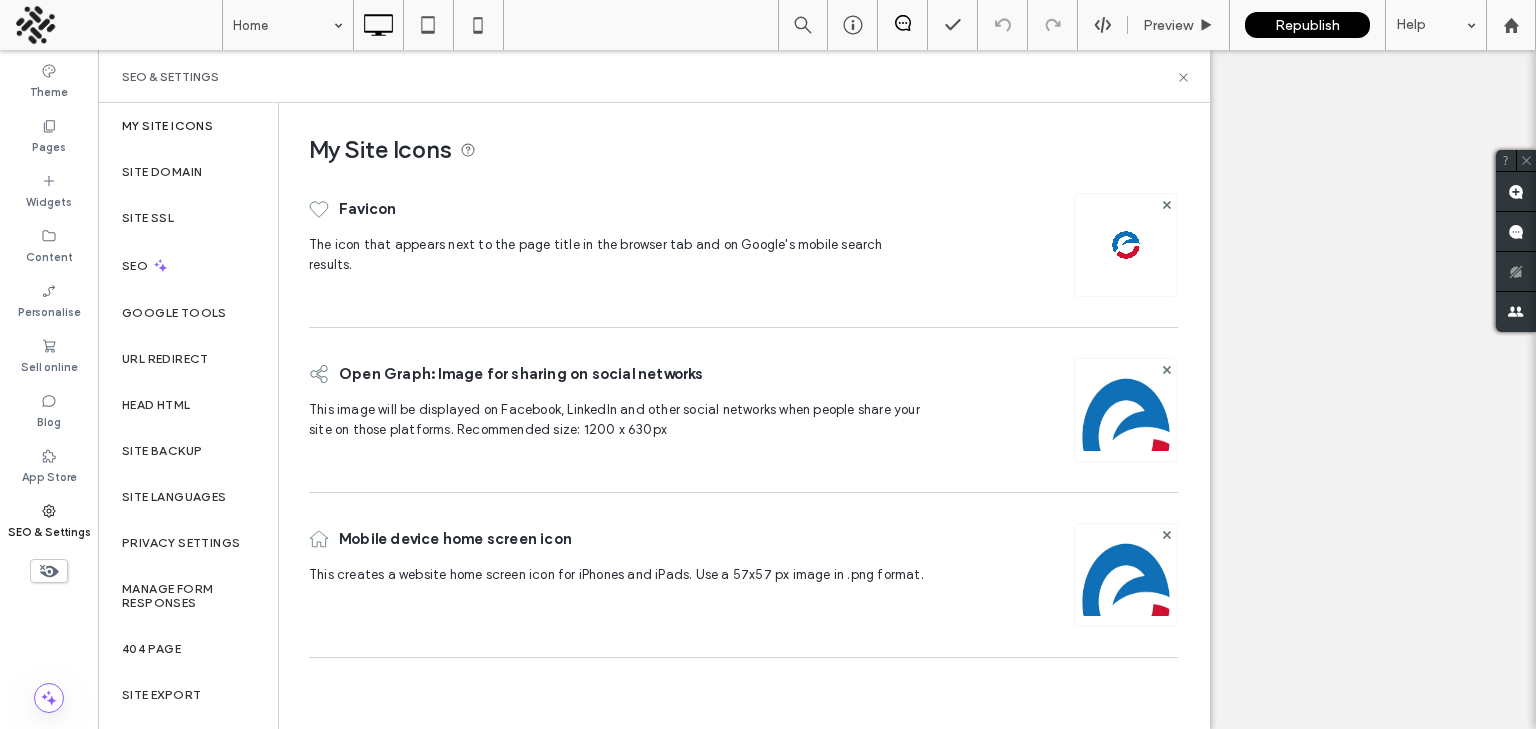 scroll, scrollTop: 0, scrollLeft: 0, axis: both 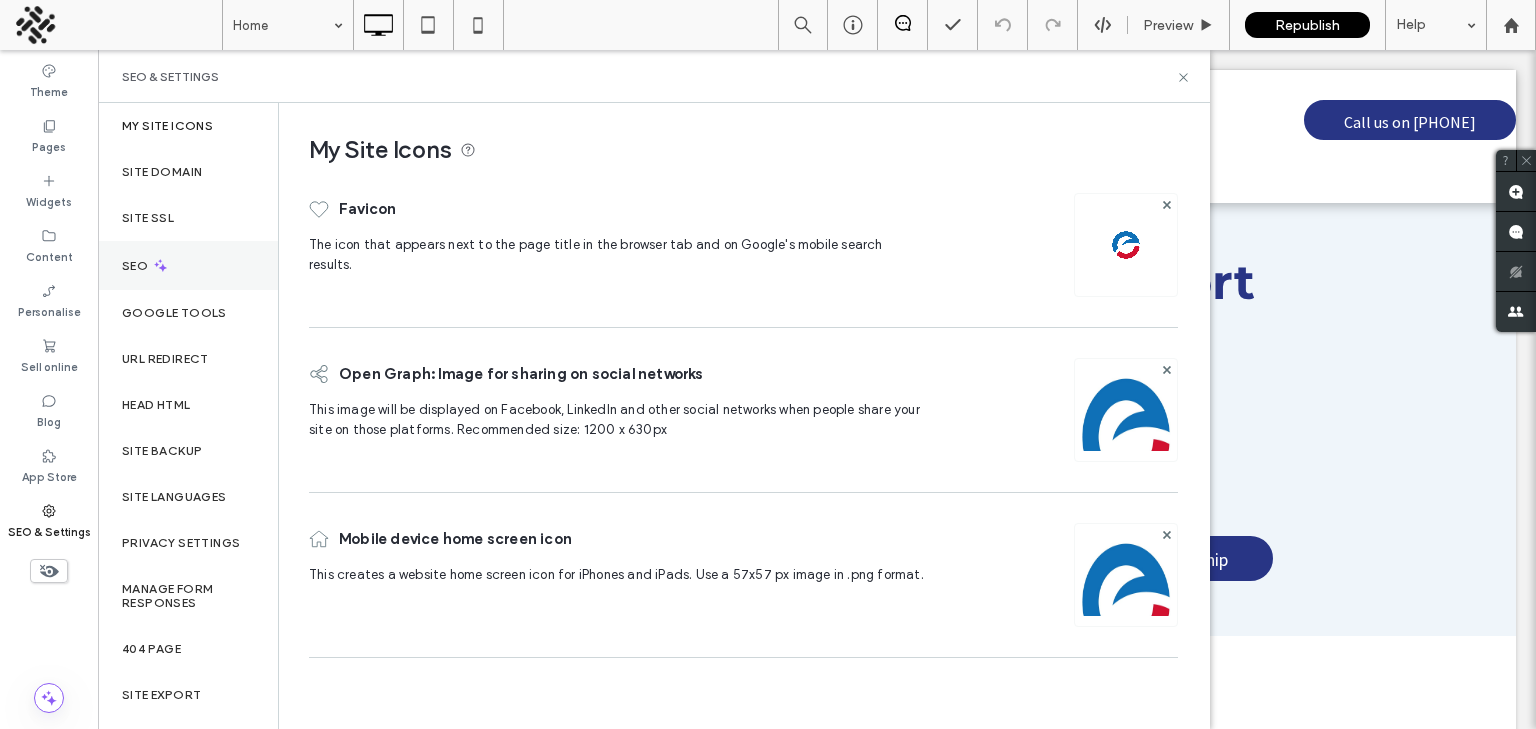 click on "SEO" at bounding box center (188, 265) 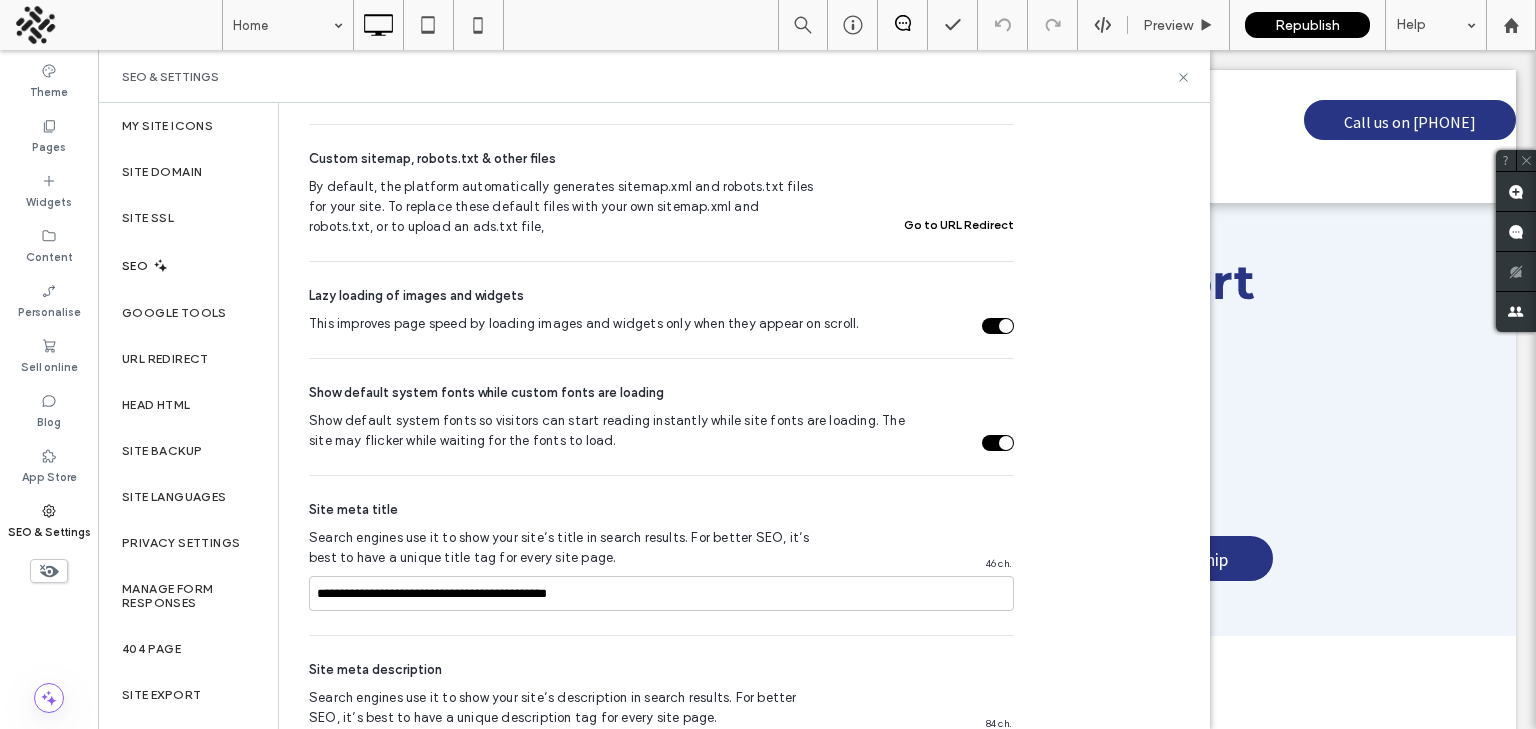 scroll, scrollTop: 861, scrollLeft: 0, axis: vertical 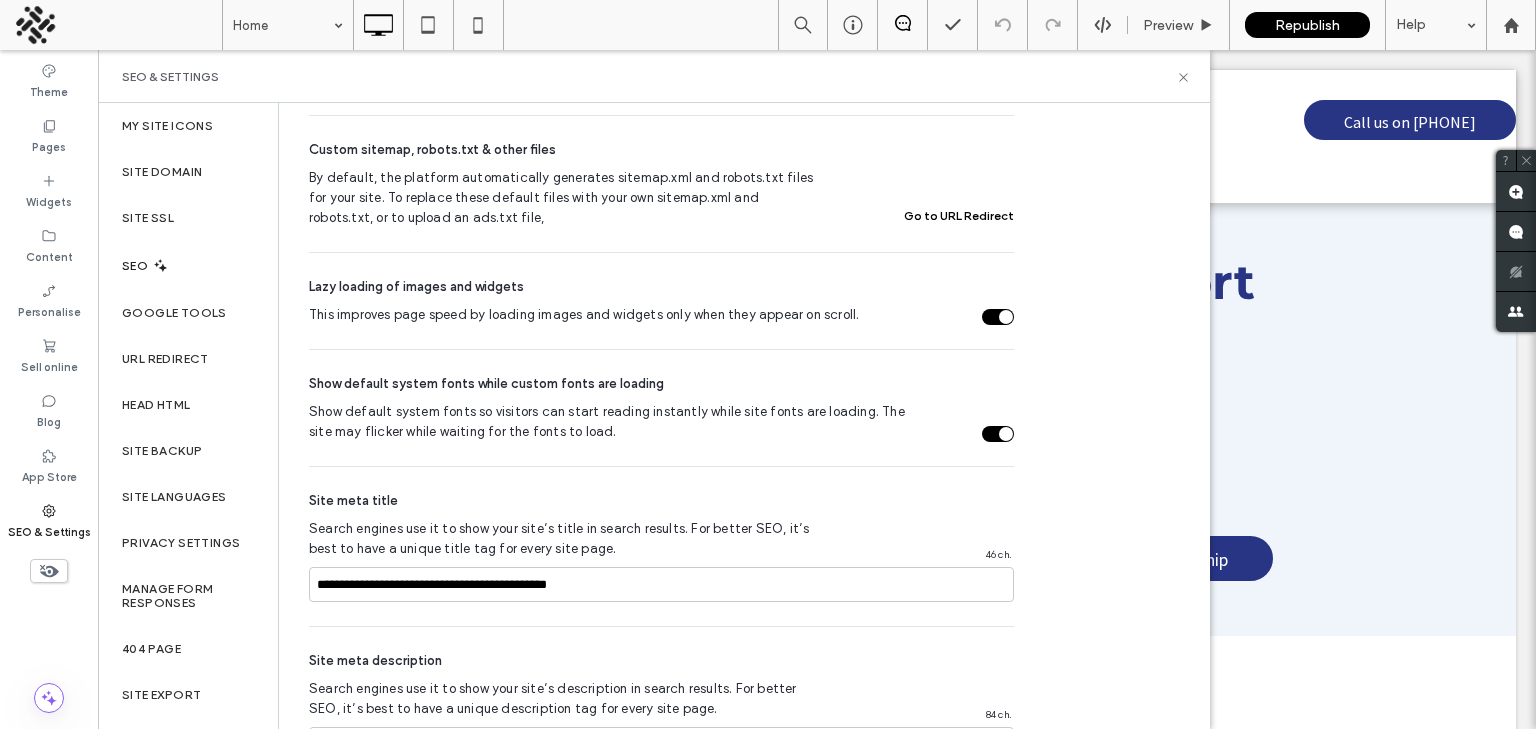 click on "SEO" at bounding box center [188, 265] 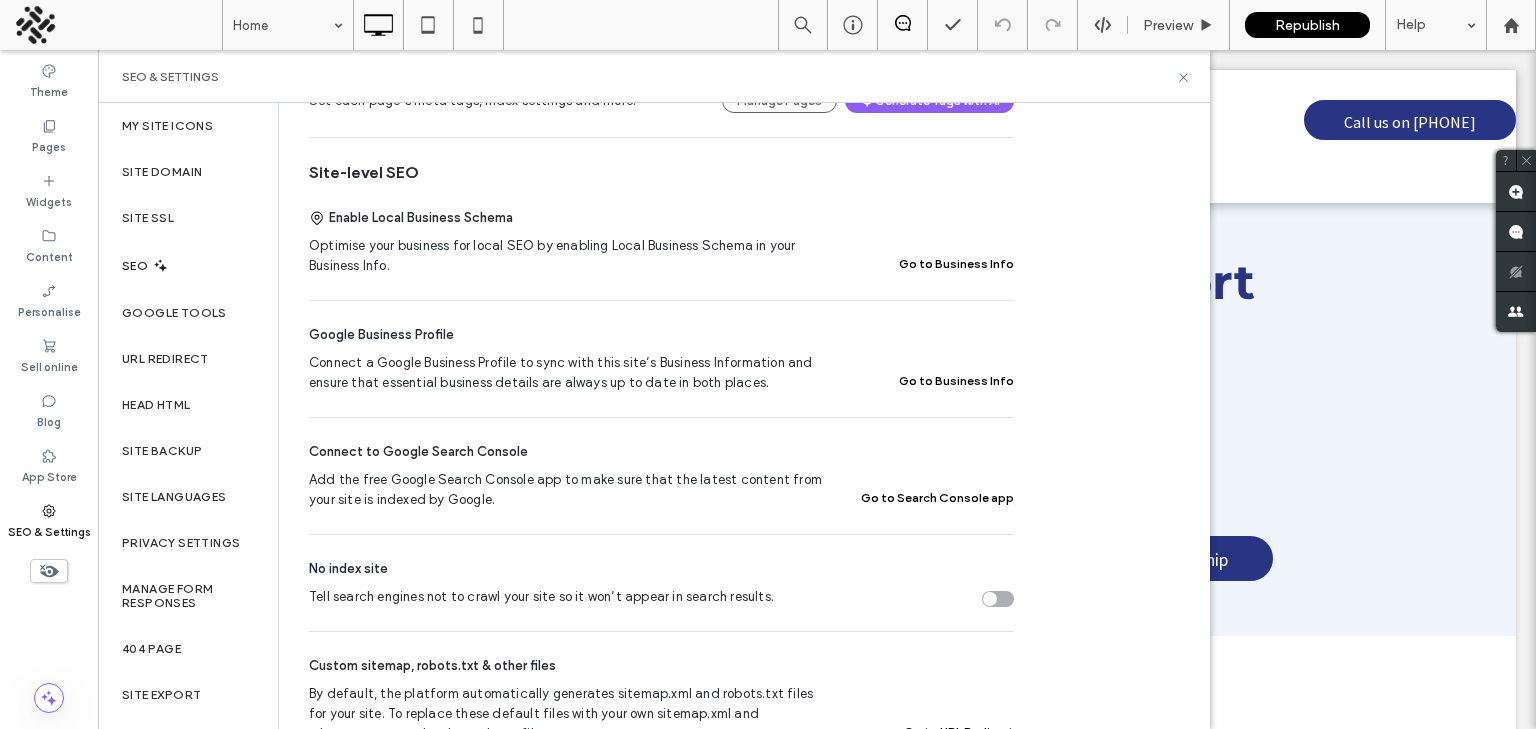 scroll, scrollTop: 0, scrollLeft: 0, axis: both 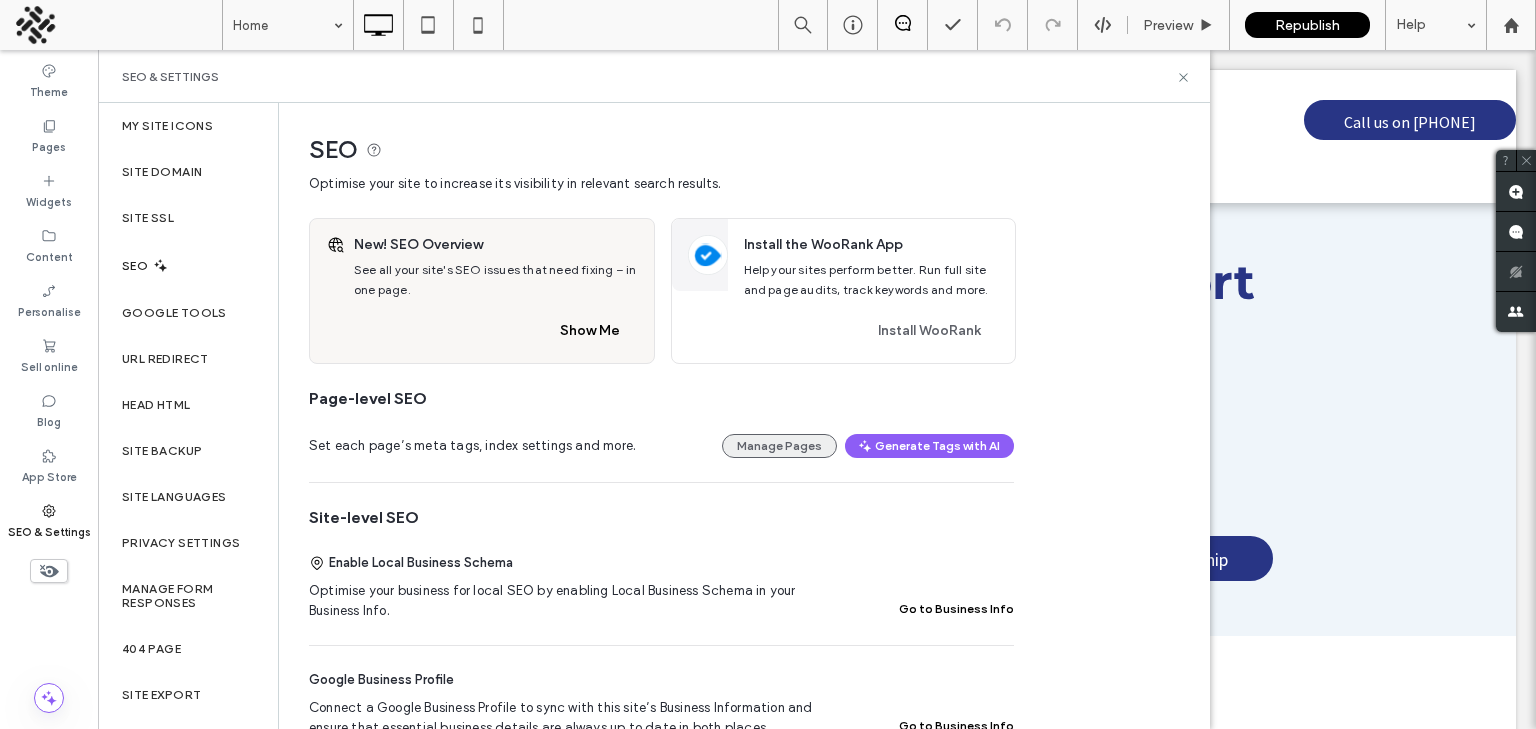 click on "Manage Pages" at bounding box center [779, 446] 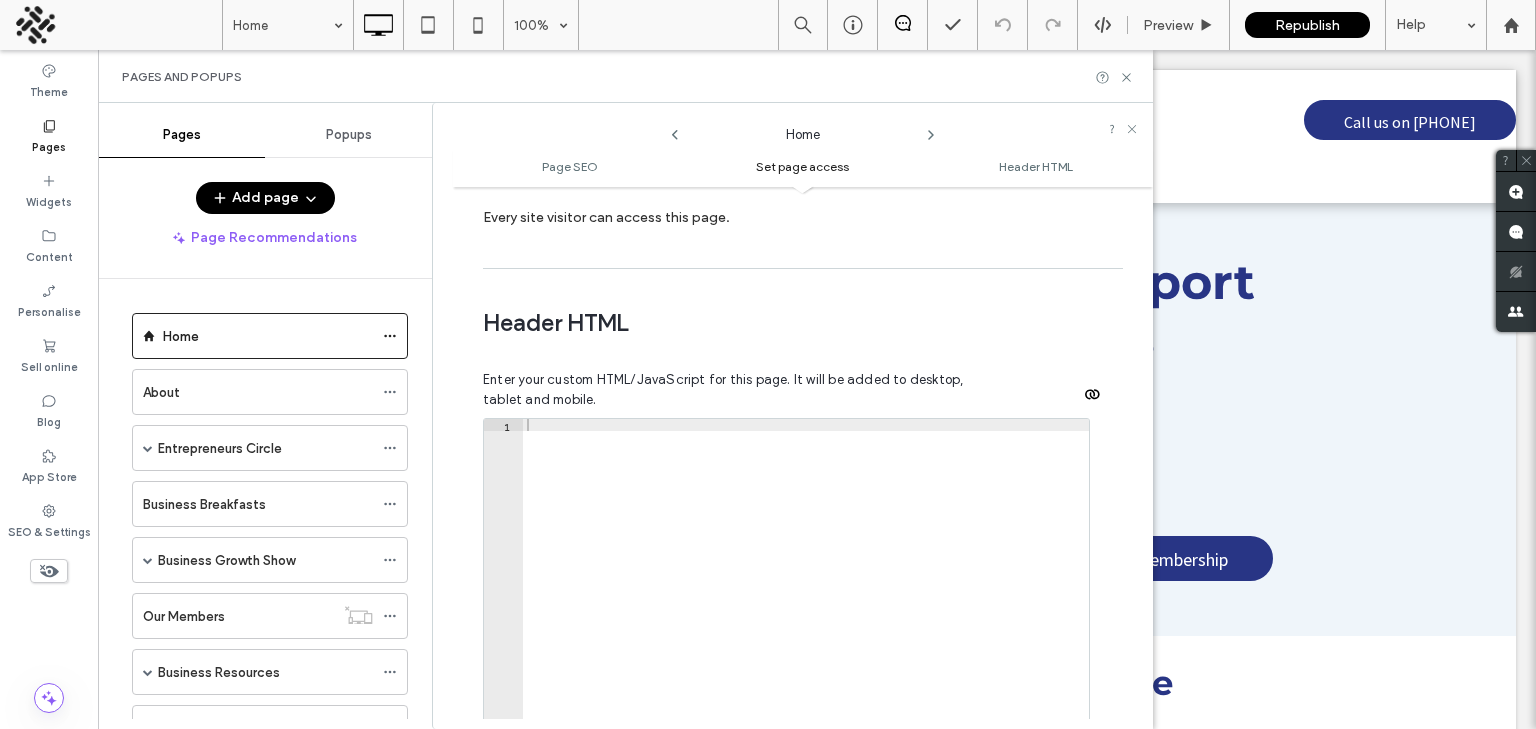 scroll, scrollTop: 1657, scrollLeft: 0, axis: vertical 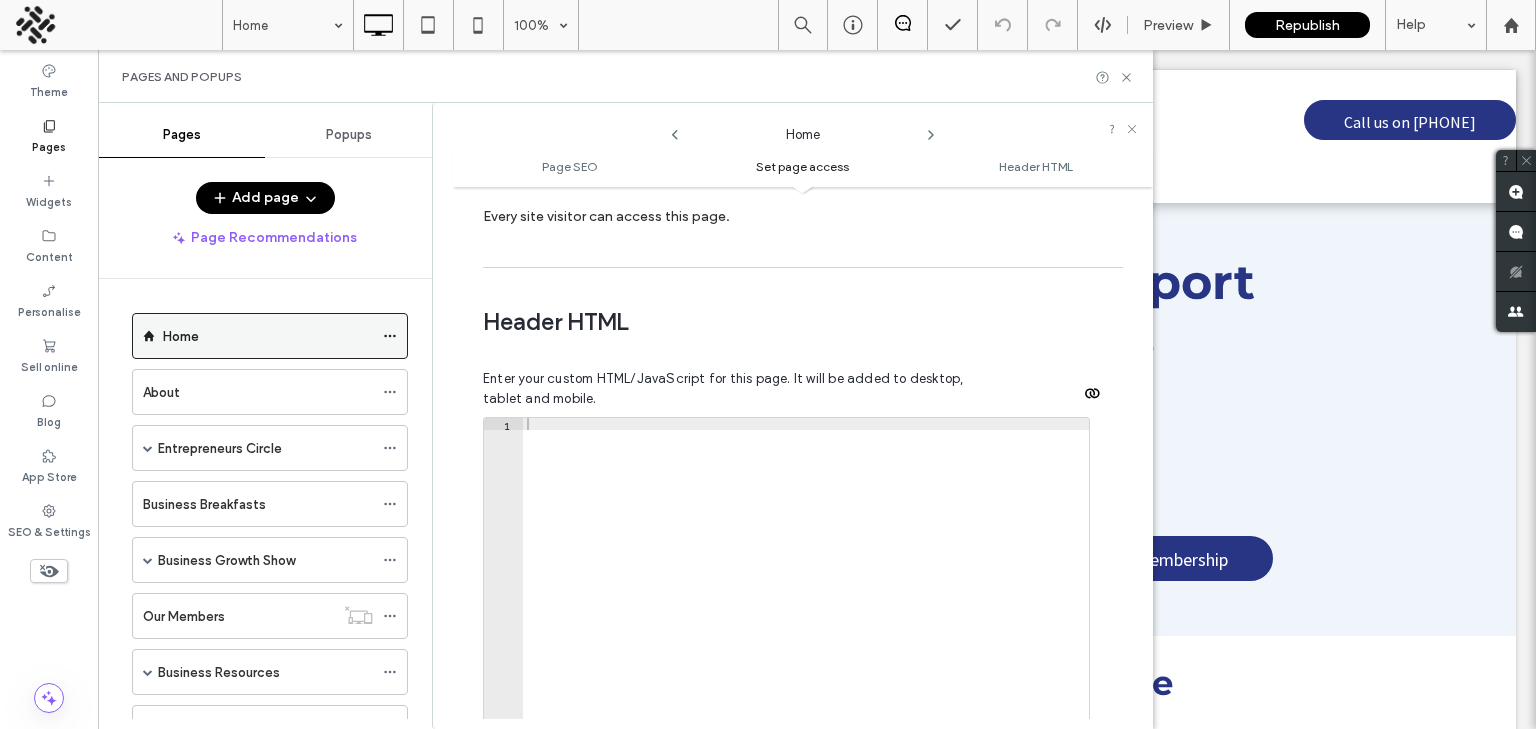 click 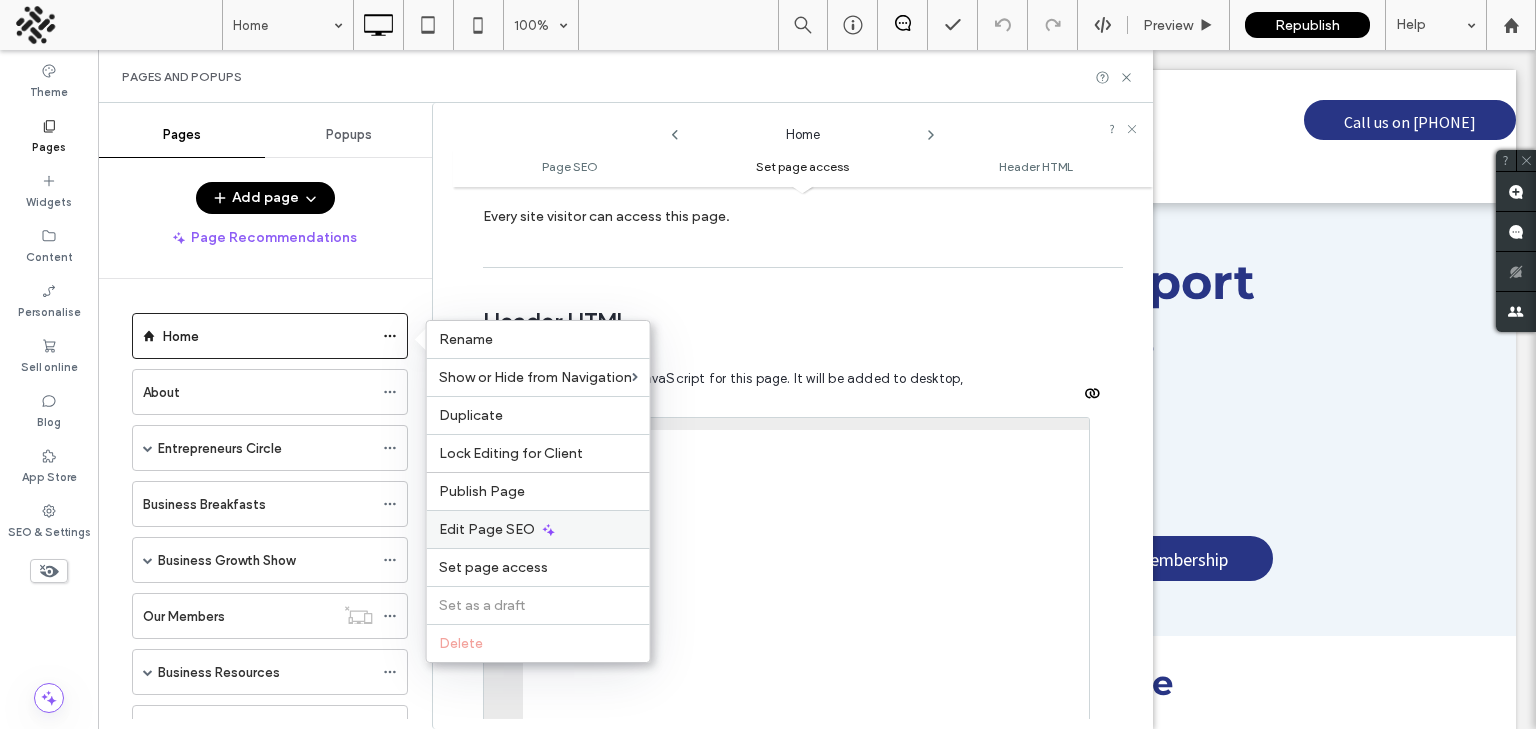 click on "Edit Page SEO" at bounding box center (487, 529) 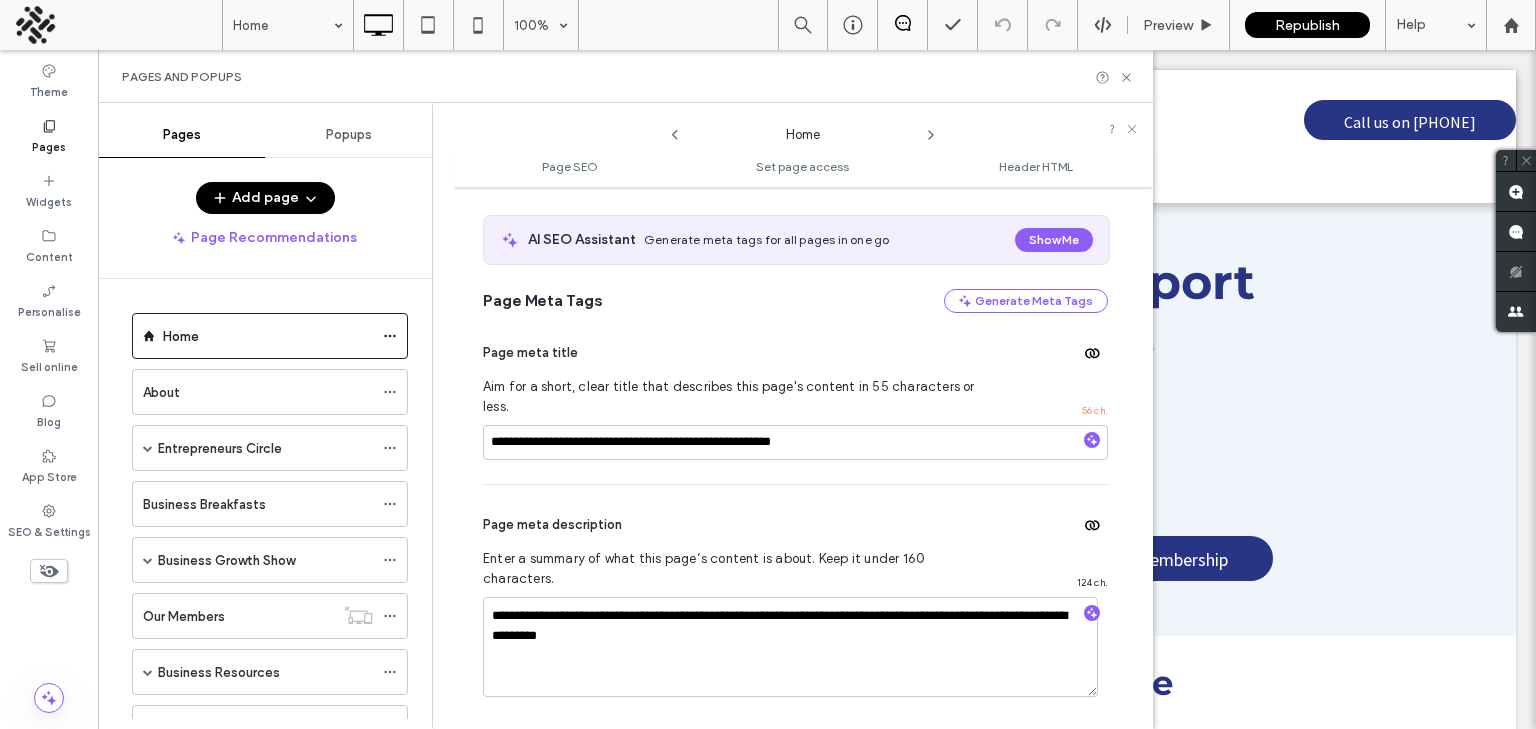 scroll, scrollTop: 0, scrollLeft: 0, axis: both 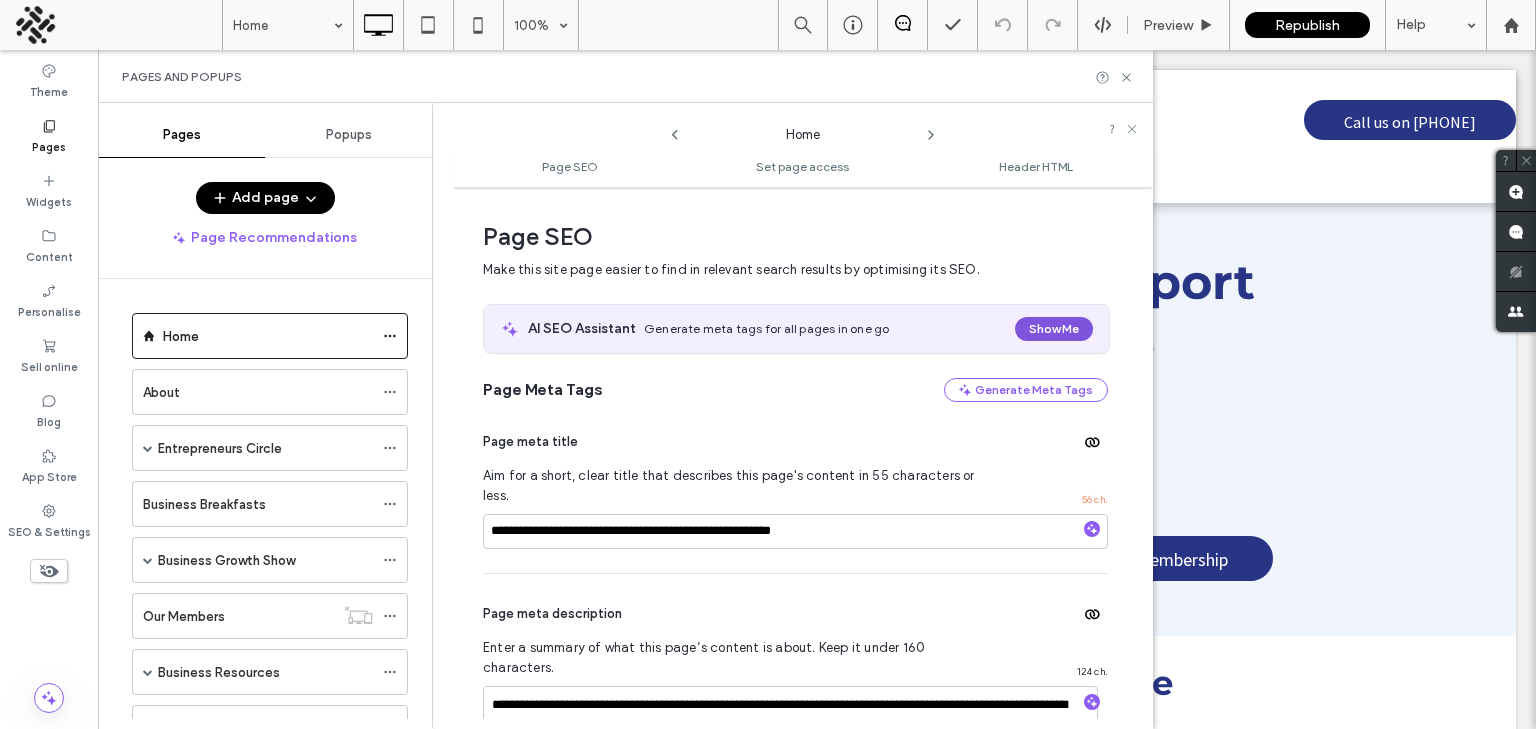 click on "Show Me" at bounding box center [1054, 329] 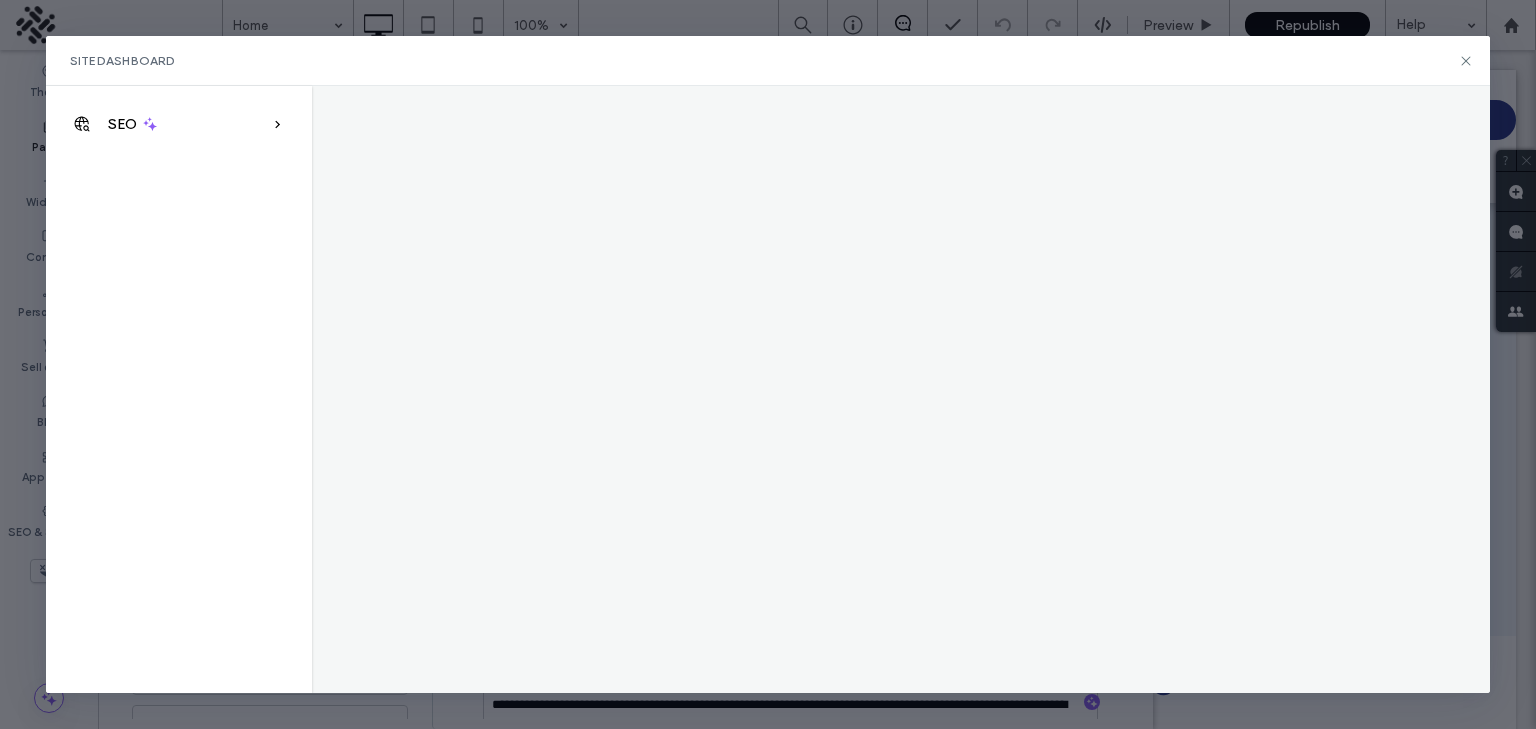 click on "SEO" at bounding box center [179, 124] 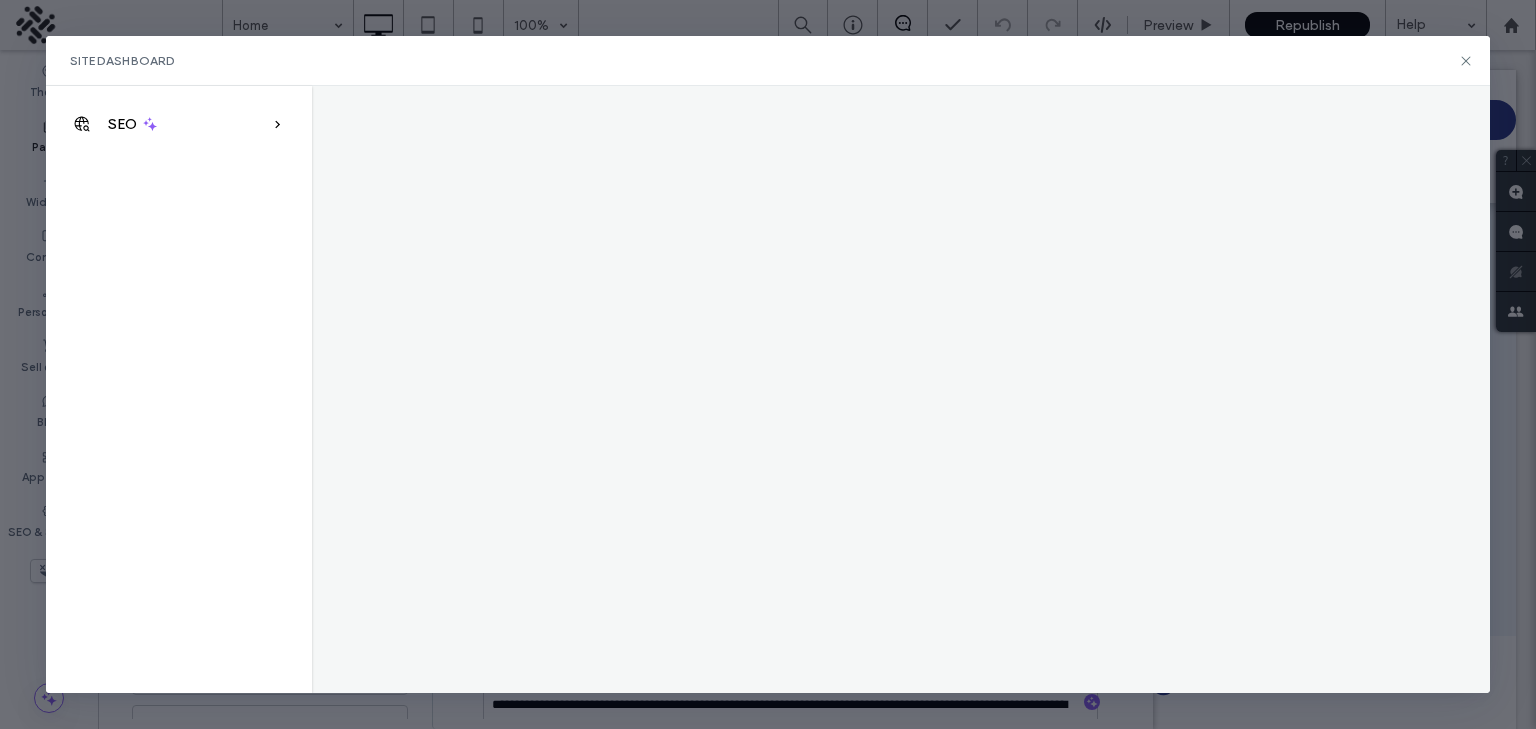click on "SEO" at bounding box center [179, 124] 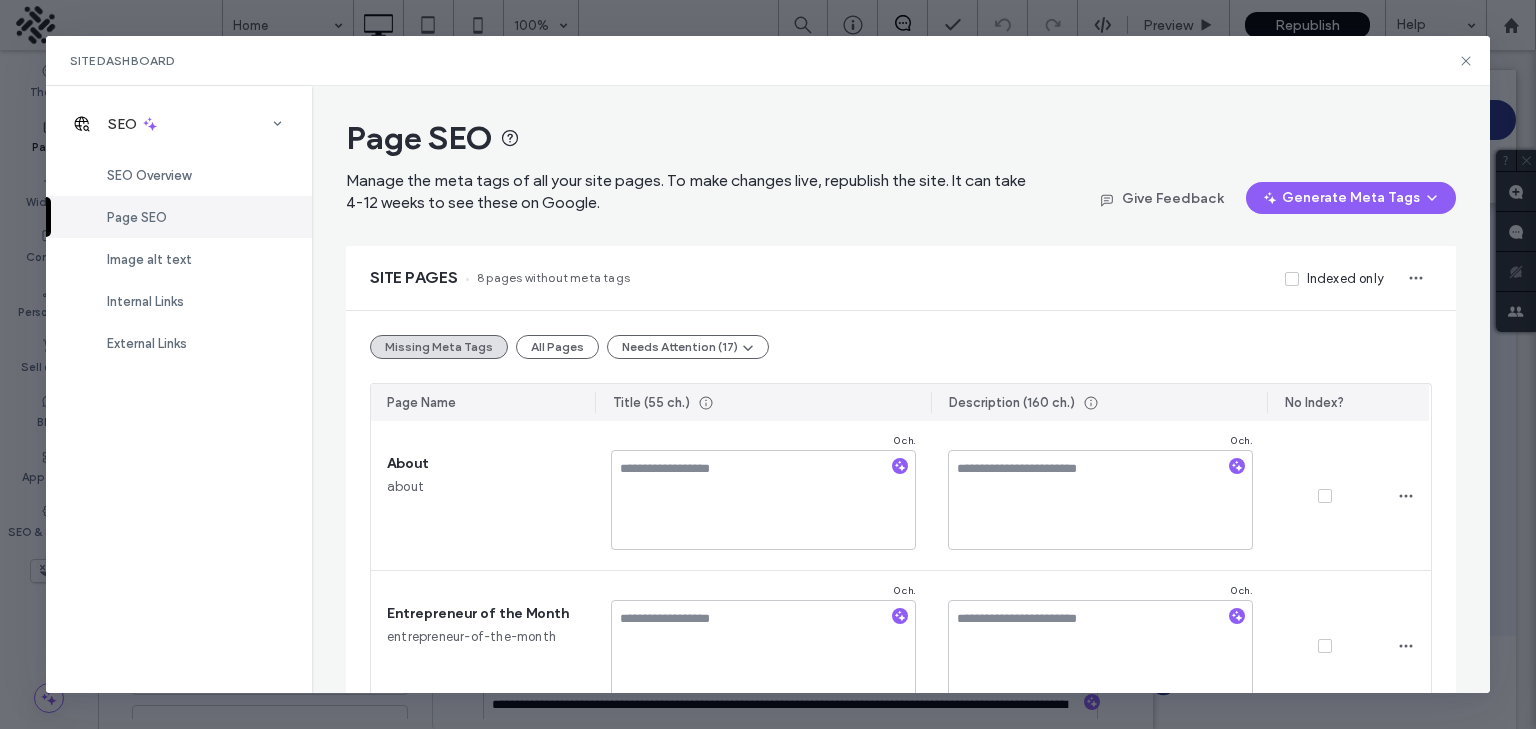 click on "Page SEO" at bounding box center [179, 217] 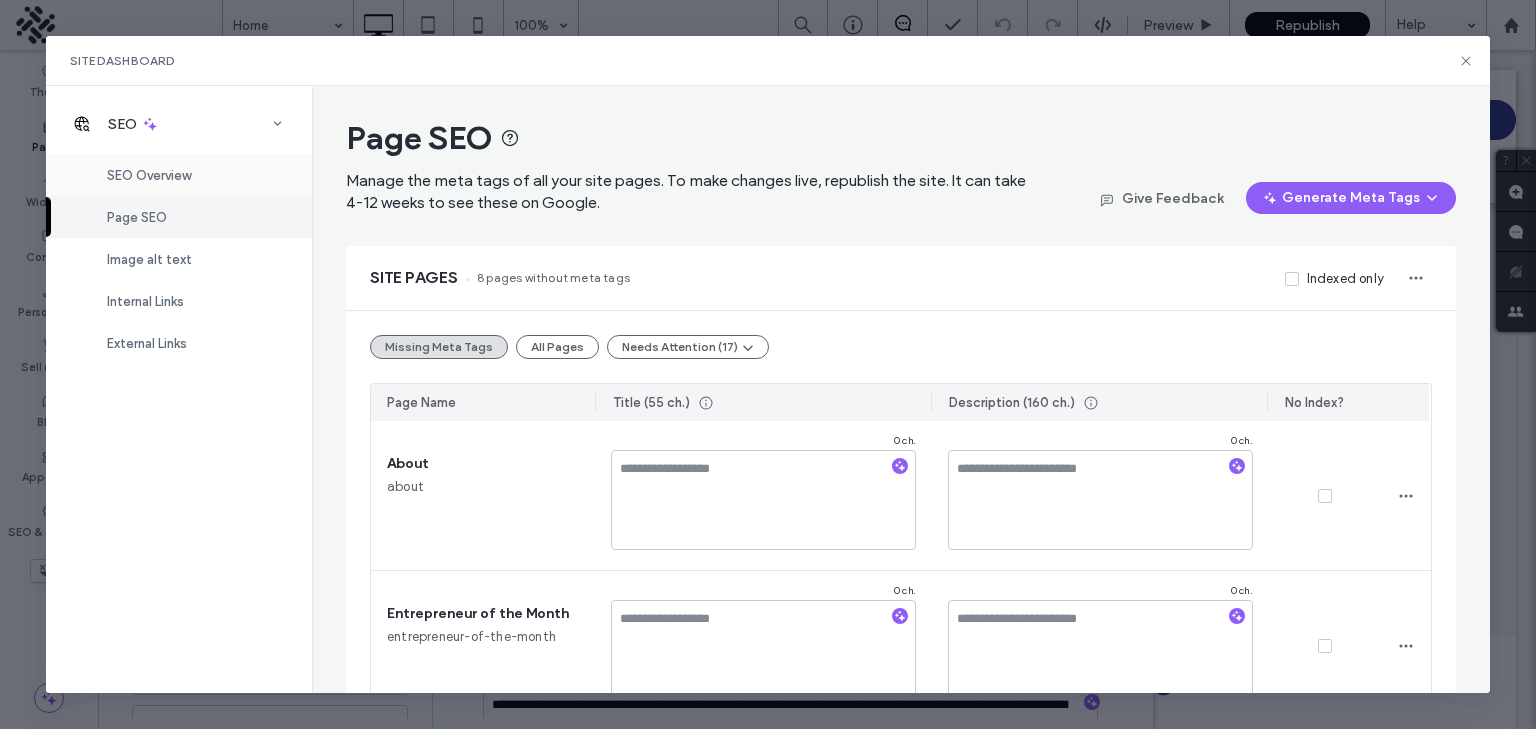 click on "SEO Overview" at bounding box center (179, 175) 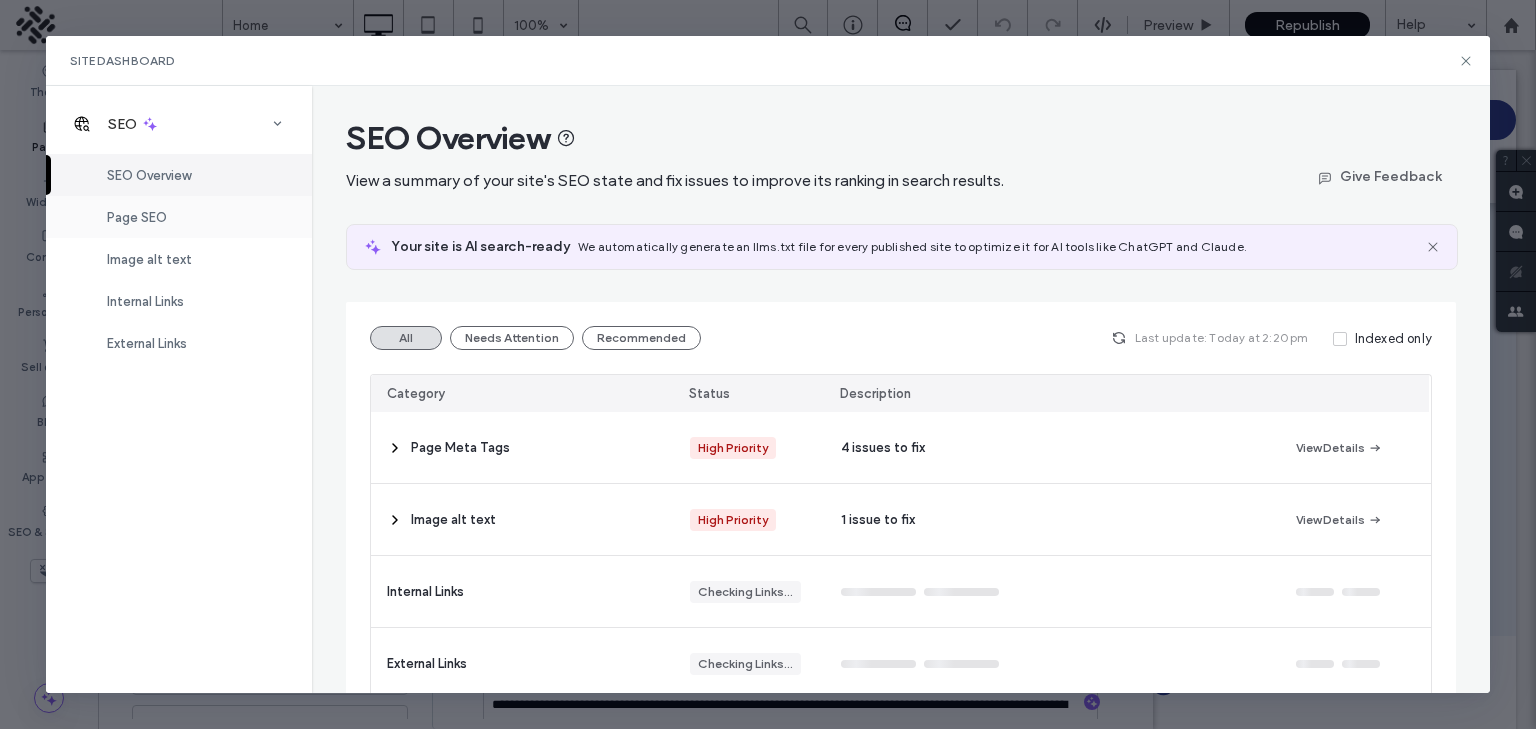 click on "Page SEO" at bounding box center (179, 217) 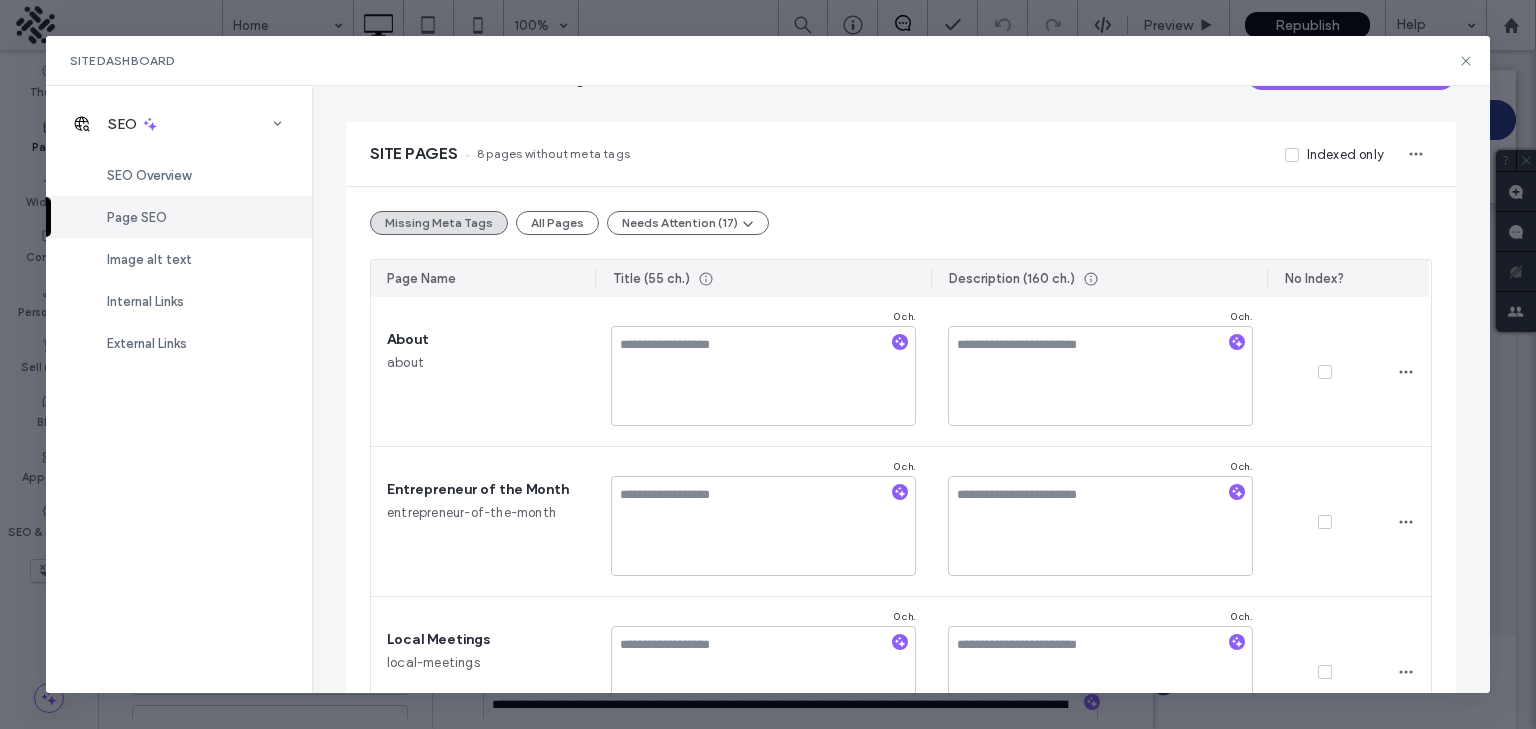 scroll, scrollTop: 0, scrollLeft: 0, axis: both 